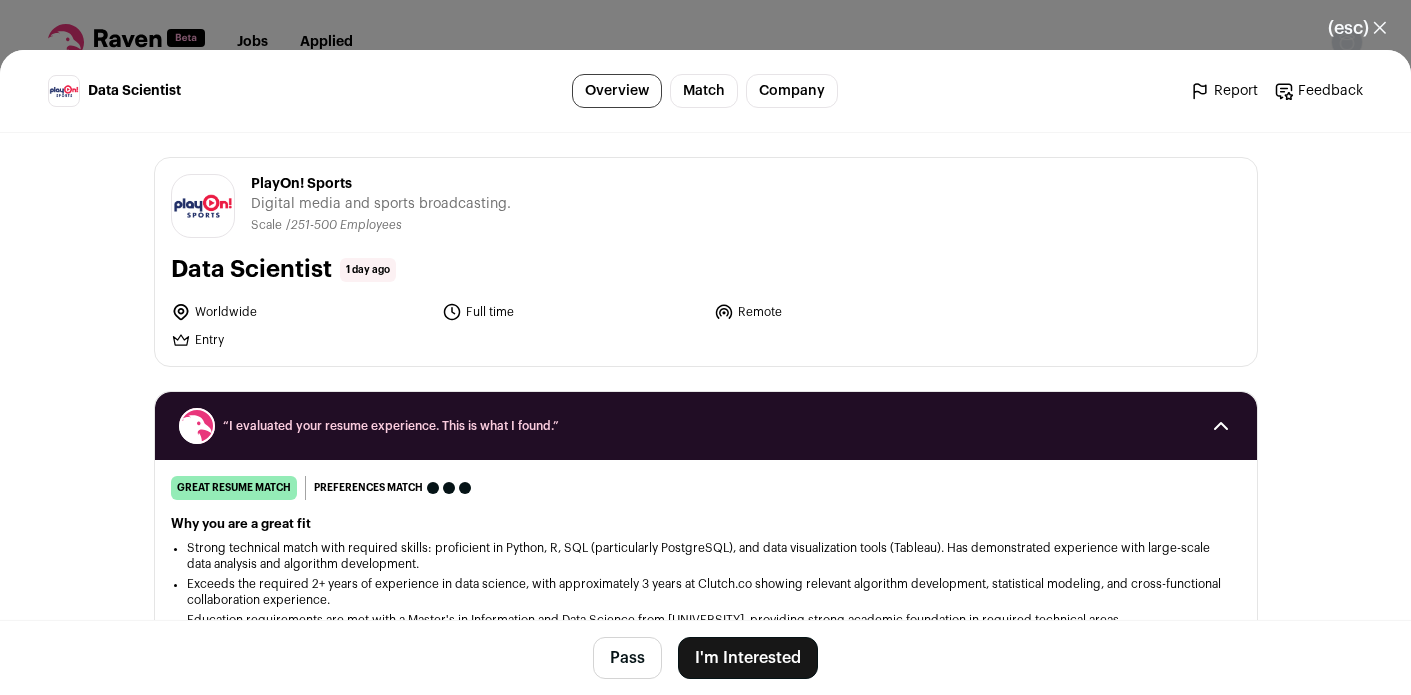 scroll, scrollTop: 0, scrollLeft: 0, axis: both 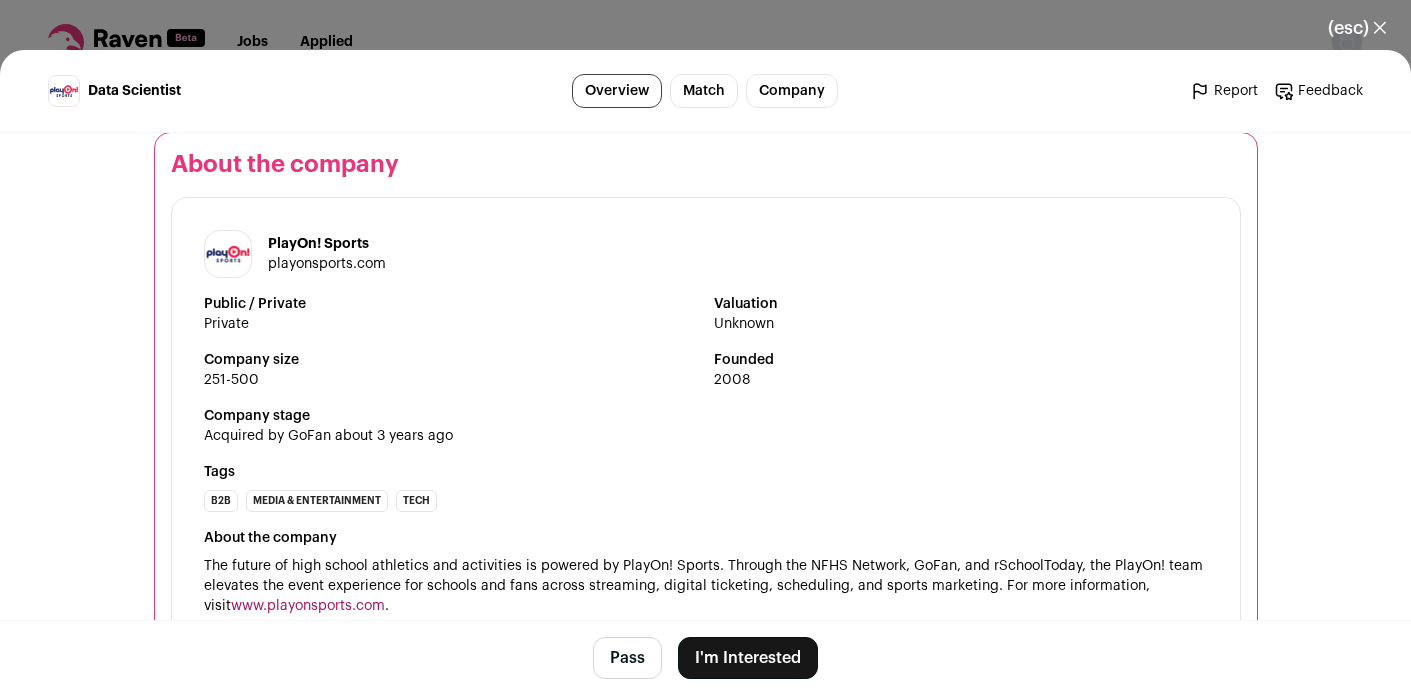 click on "(esc) ✕" at bounding box center (1357, 28) 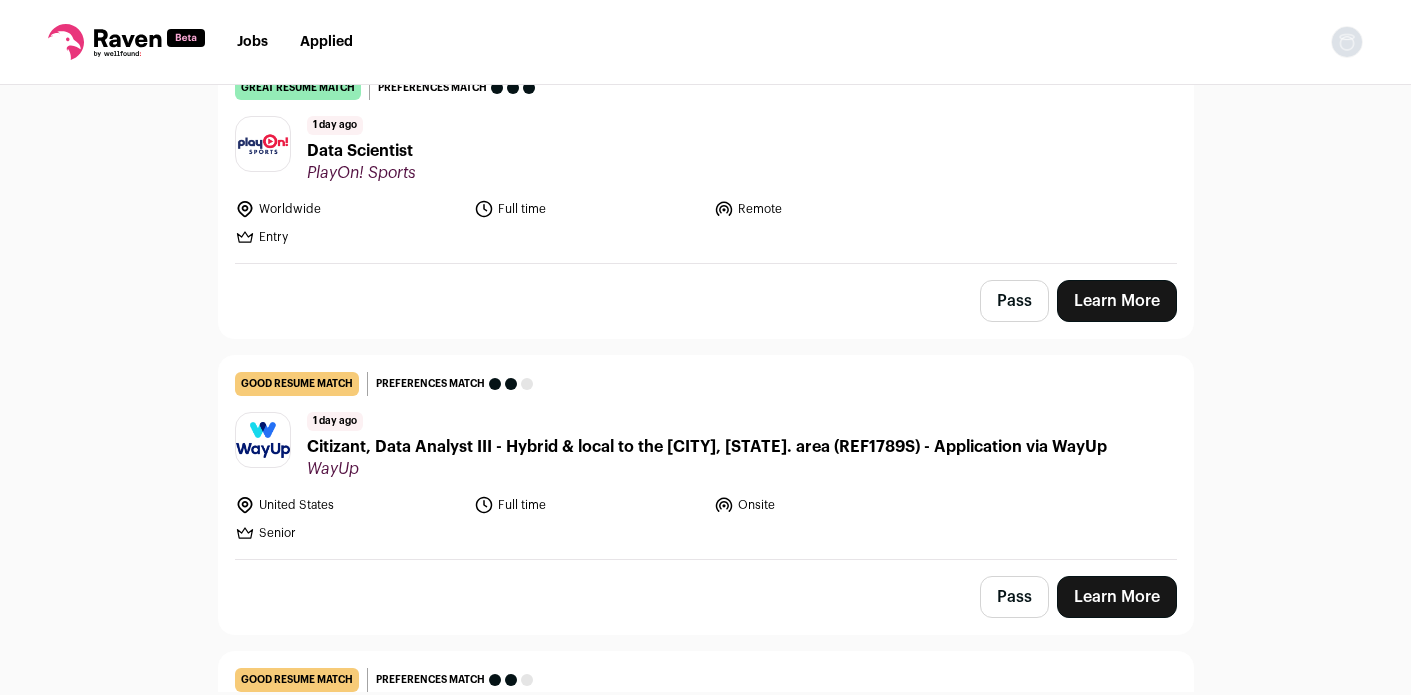 scroll, scrollTop: 538, scrollLeft: 0, axis: vertical 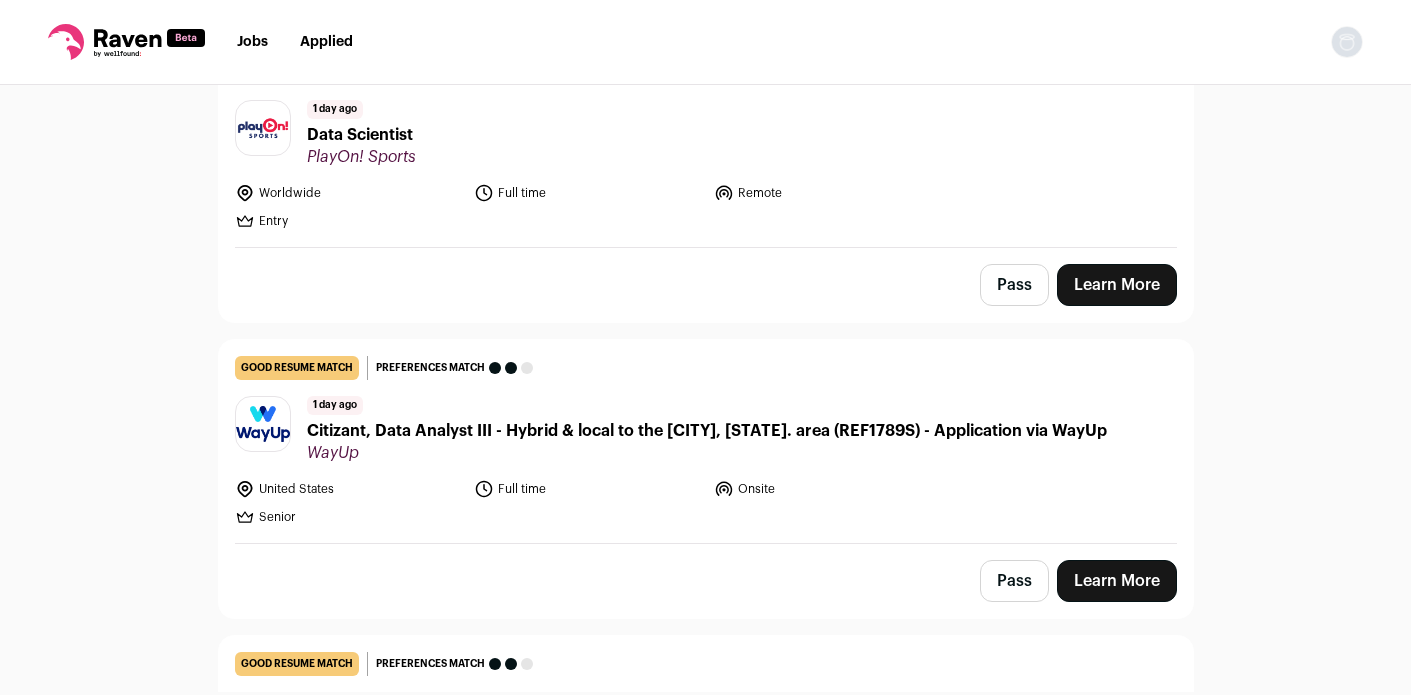 click on "Data Scientist" at bounding box center (361, 135) 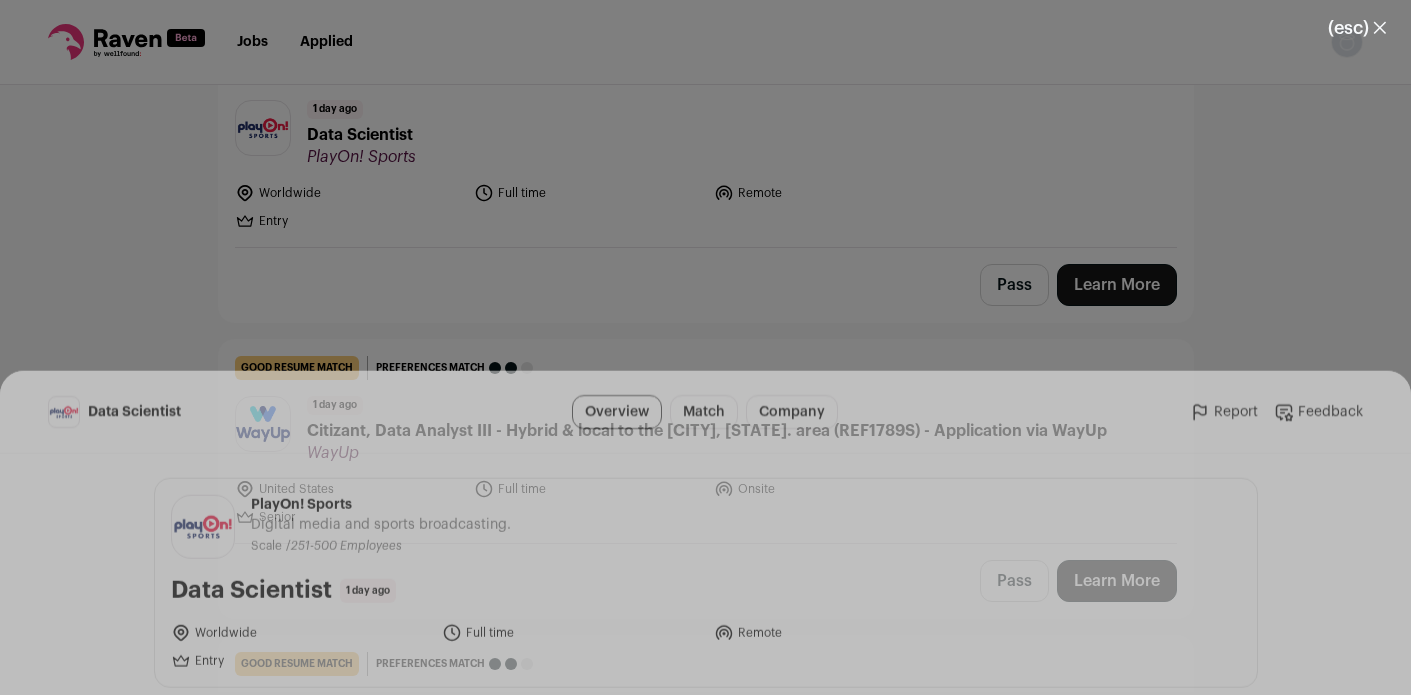 click on "I'm Interested" at bounding box center (748, 658) 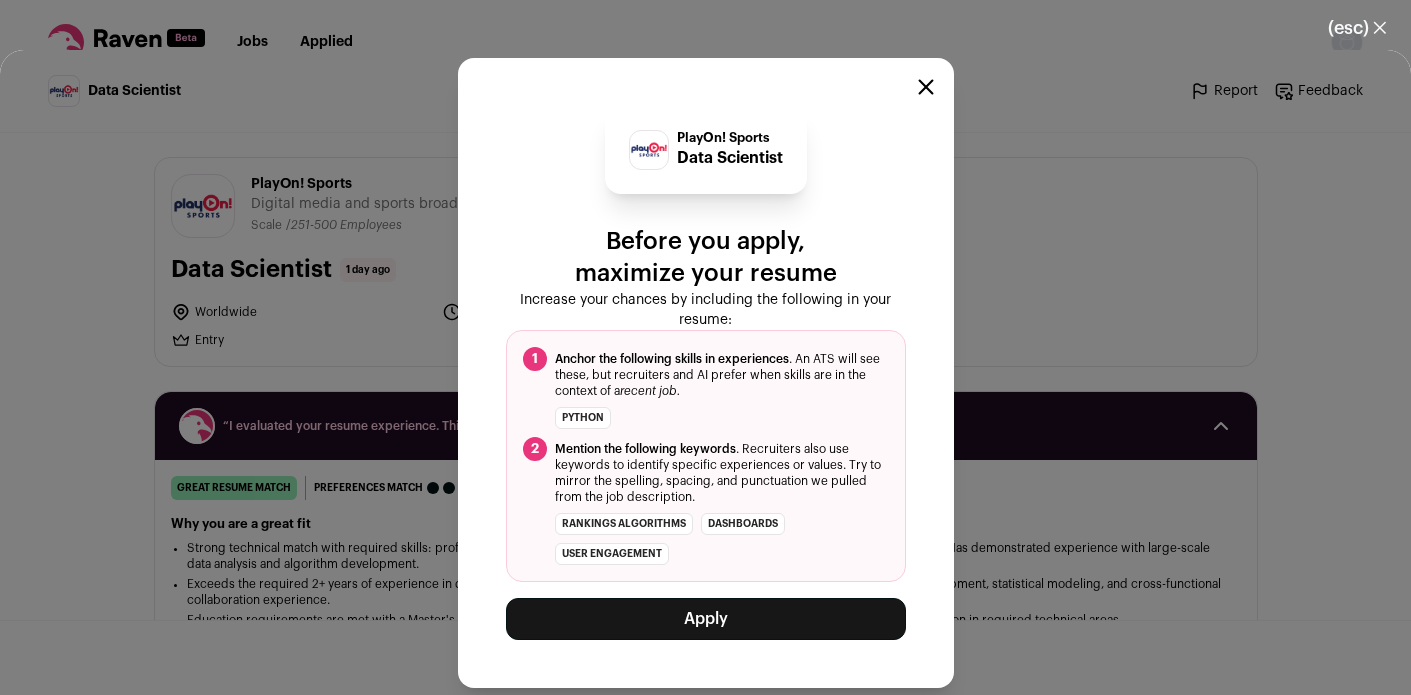 click on "Apply" at bounding box center [706, 619] 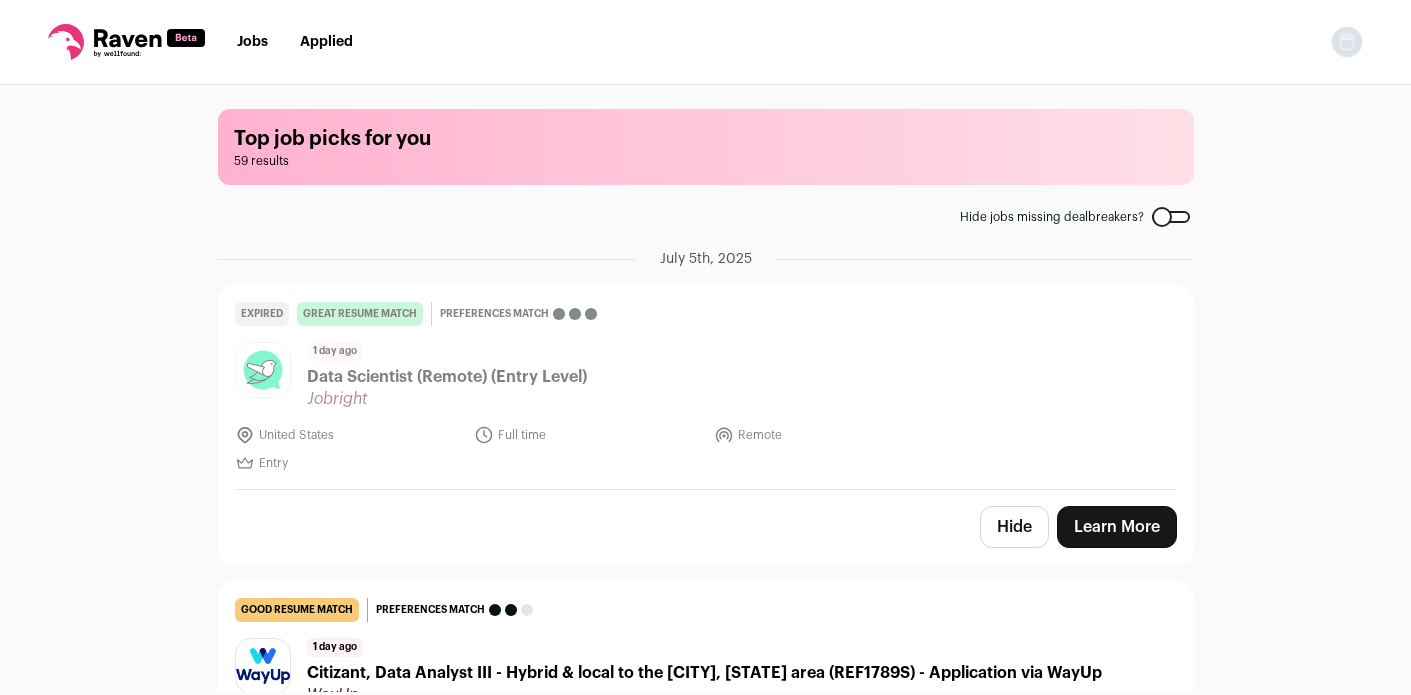 scroll, scrollTop: 0, scrollLeft: 0, axis: both 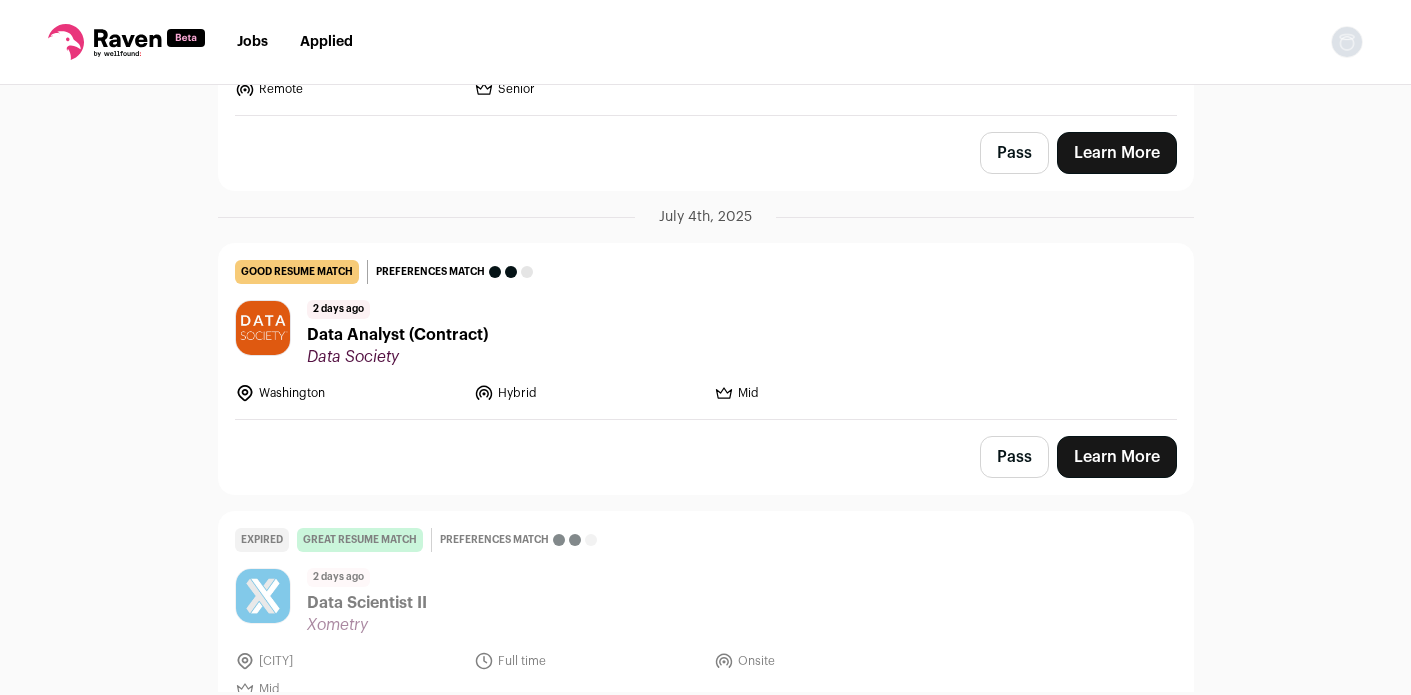 click on "Data Analyst (Contract)" at bounding box center [397, 335] 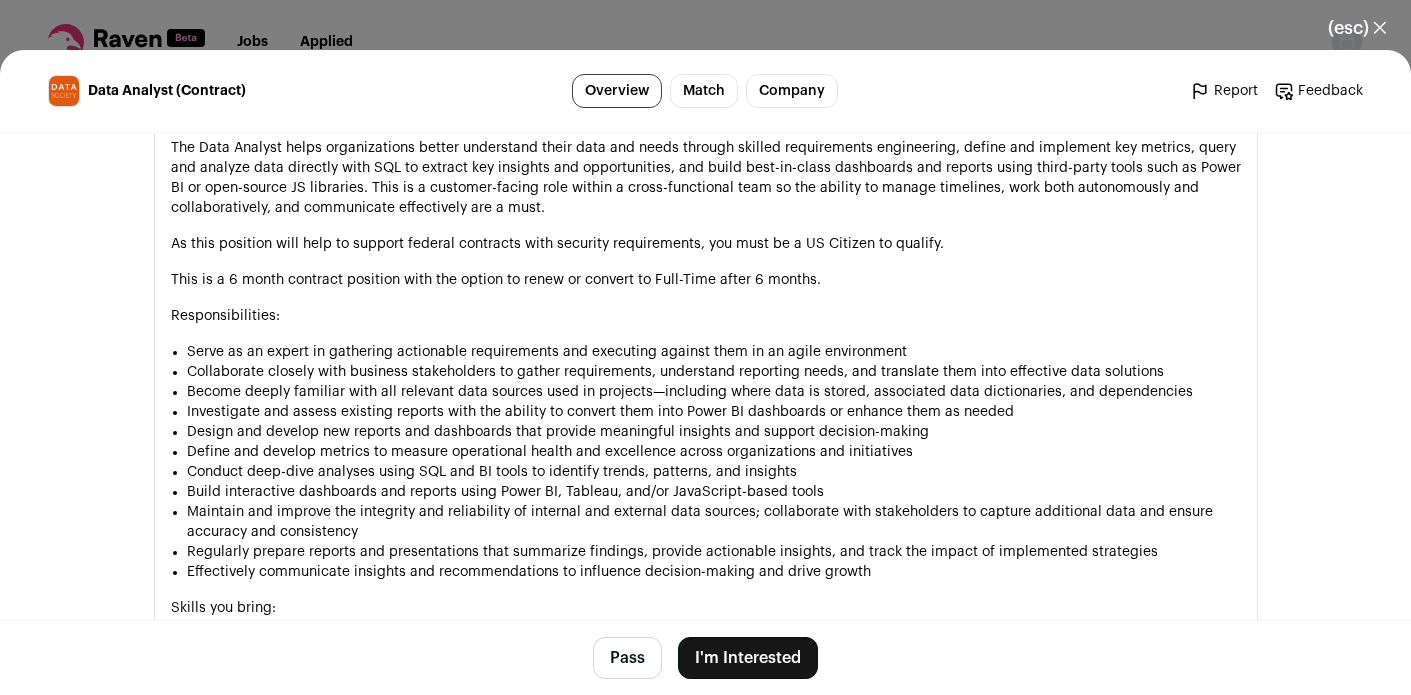 scroll, scrollTop: 1258, scrollLeft: 0, axis: vertical 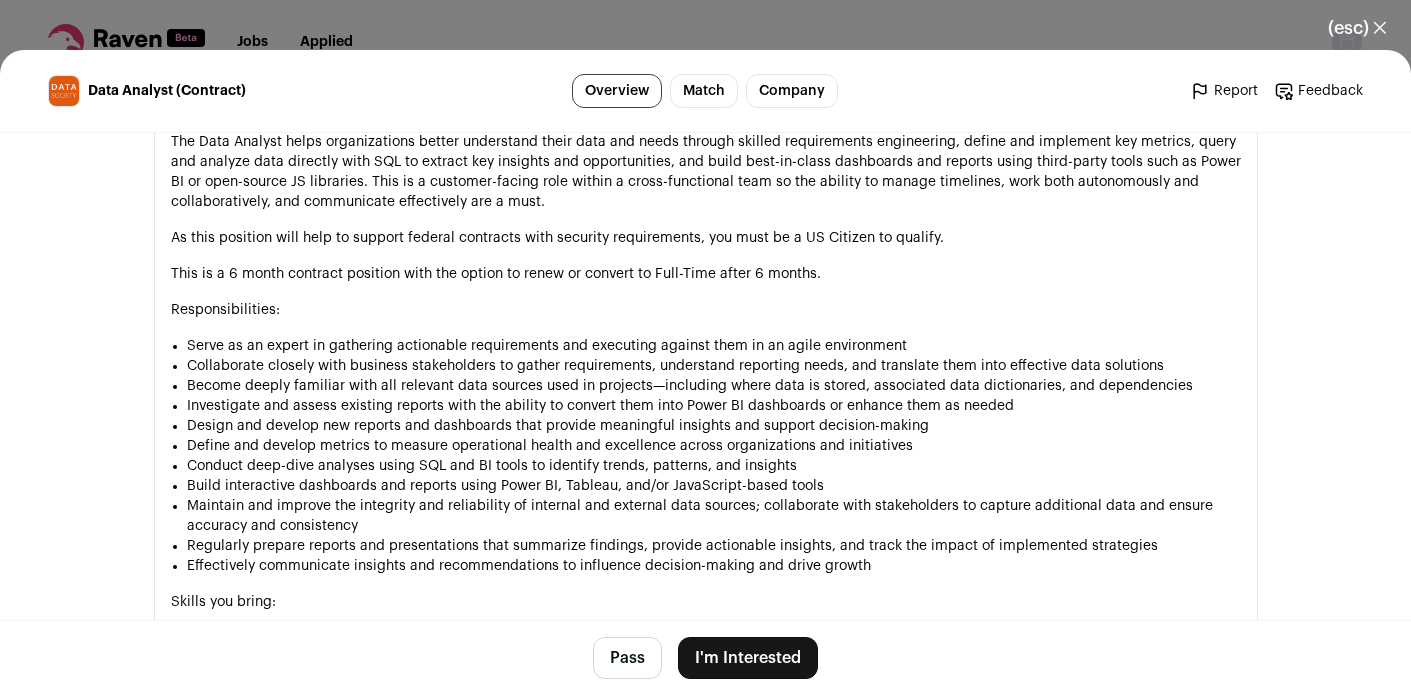 click on "(esc) ✕" at bounding box center (1357, 28) 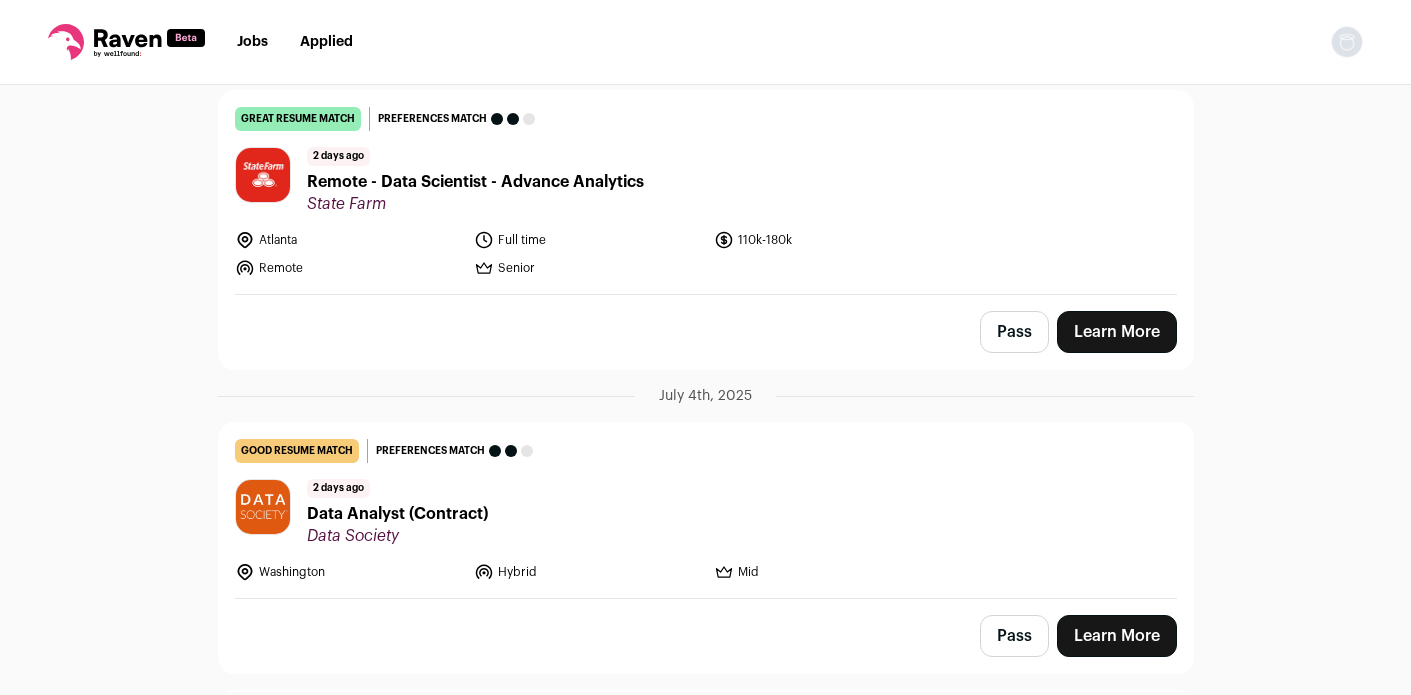 scroll, scrollTop: 1383, scrollLeft: 0, axis: vertical 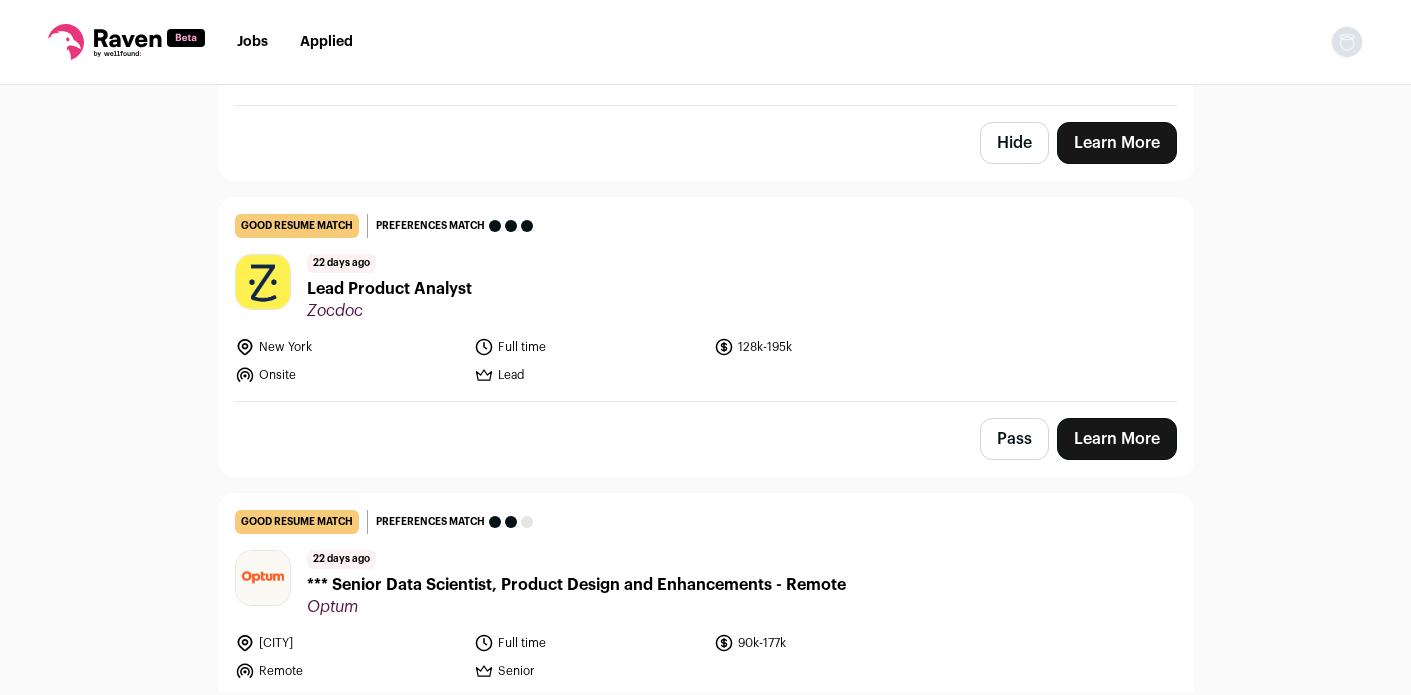 click at bounding box center [1347, 42] 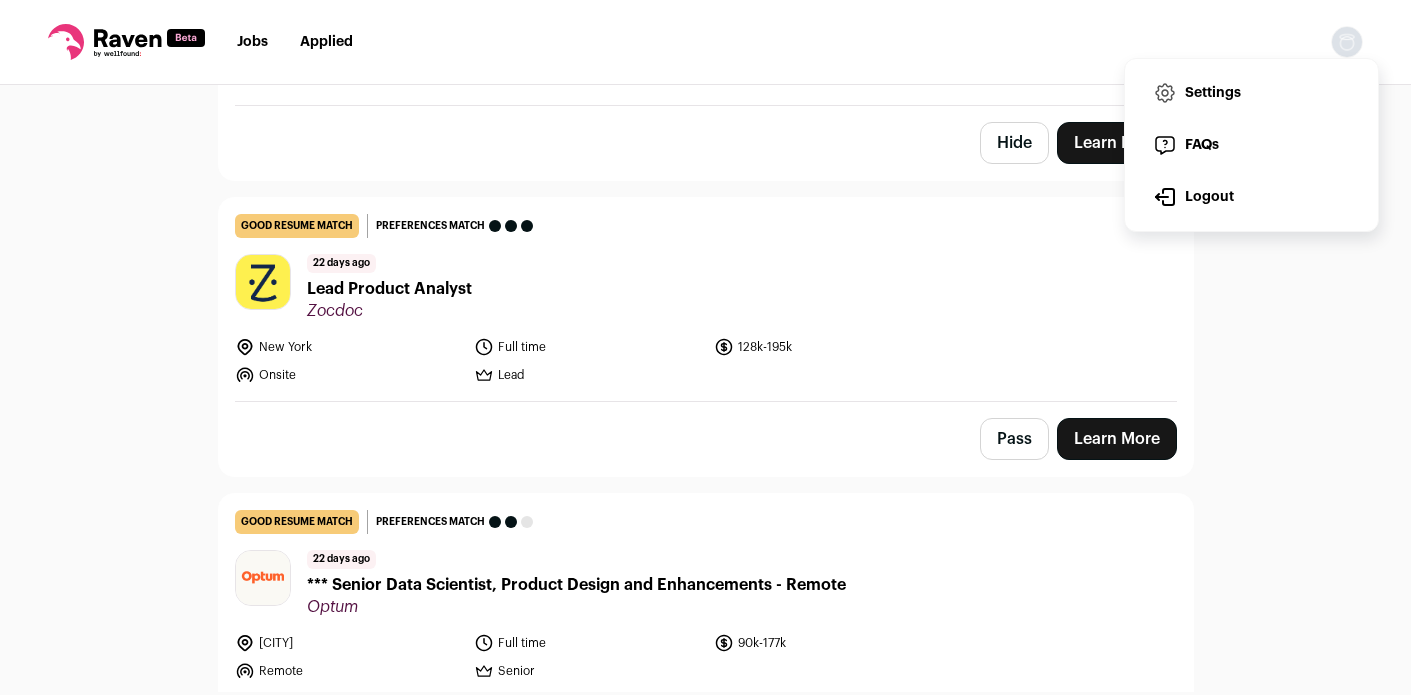 click on "Settings" at bounding box center (1251, 93) 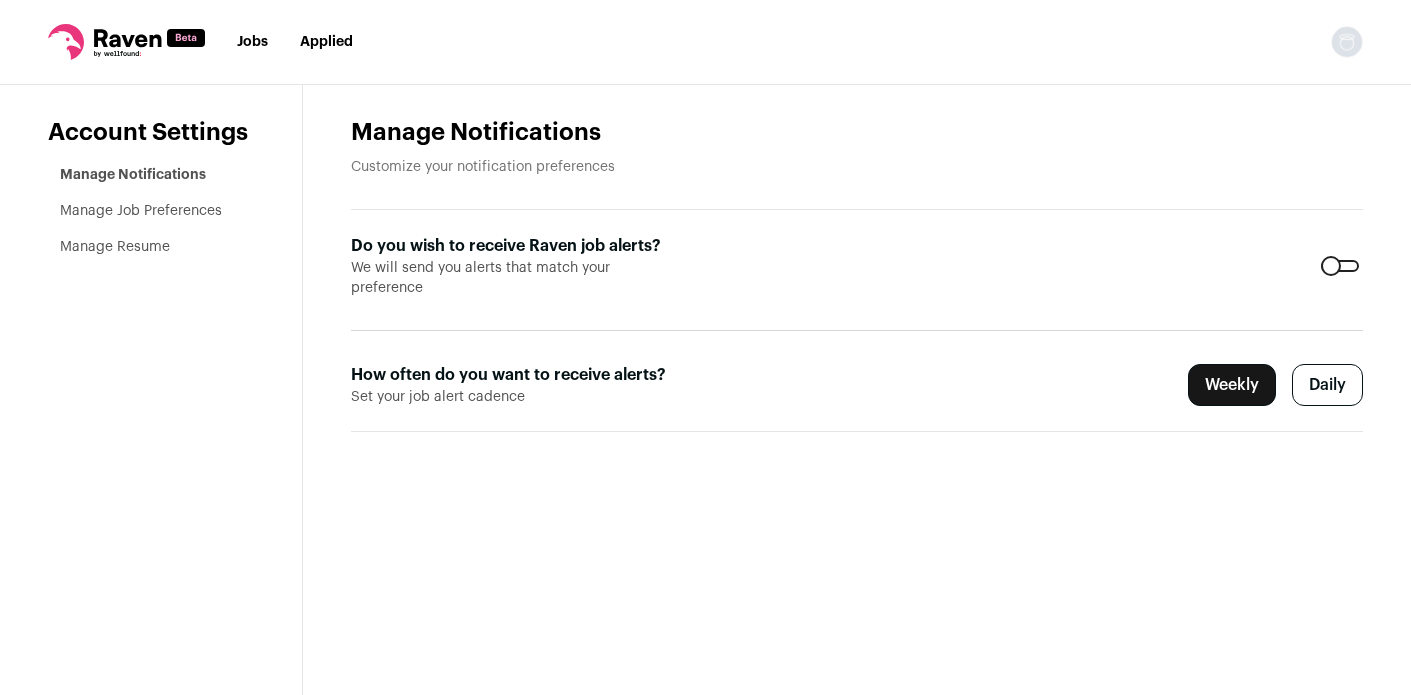 click on "Daily" at bounding box center [1327, 385] 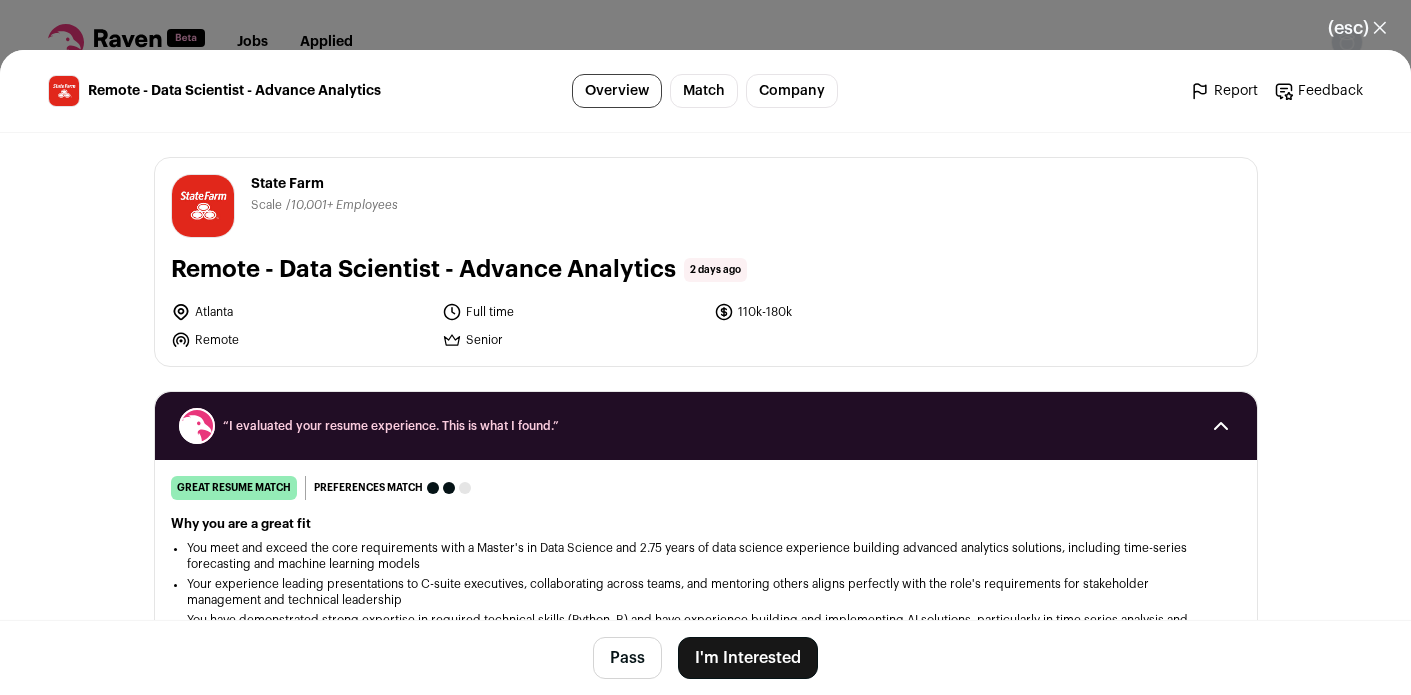 scroll, scrollTop: 0, scrollLeft: 0, axis: both 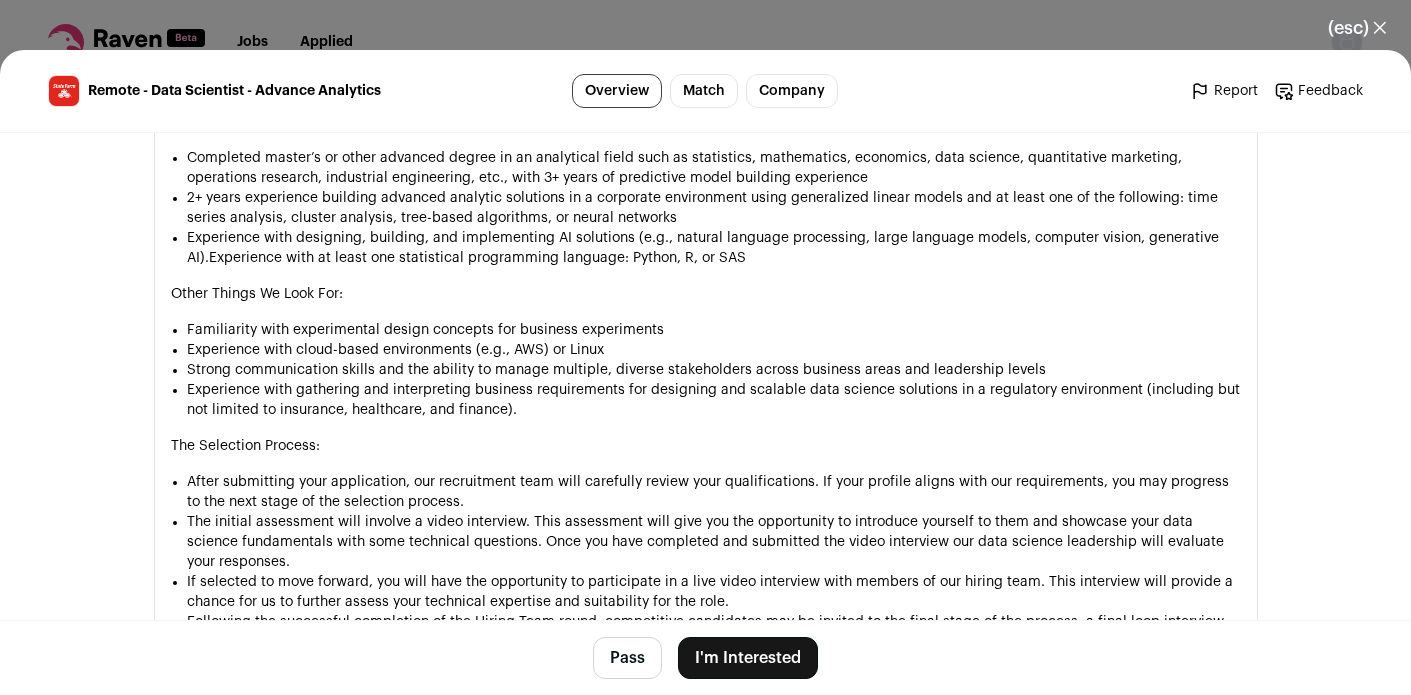 click on "I'm Interested" at bounding box center [748, 658] 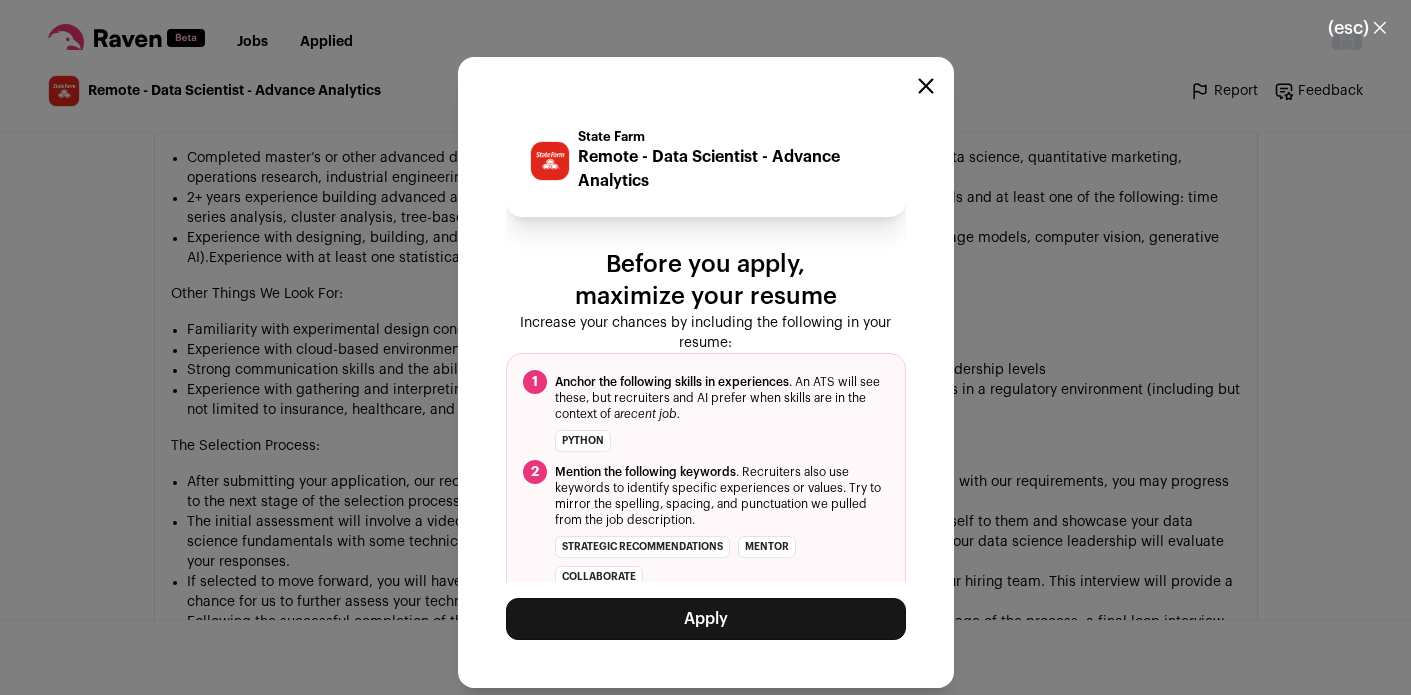 click on "Apply" at bounding box center (706, 619) 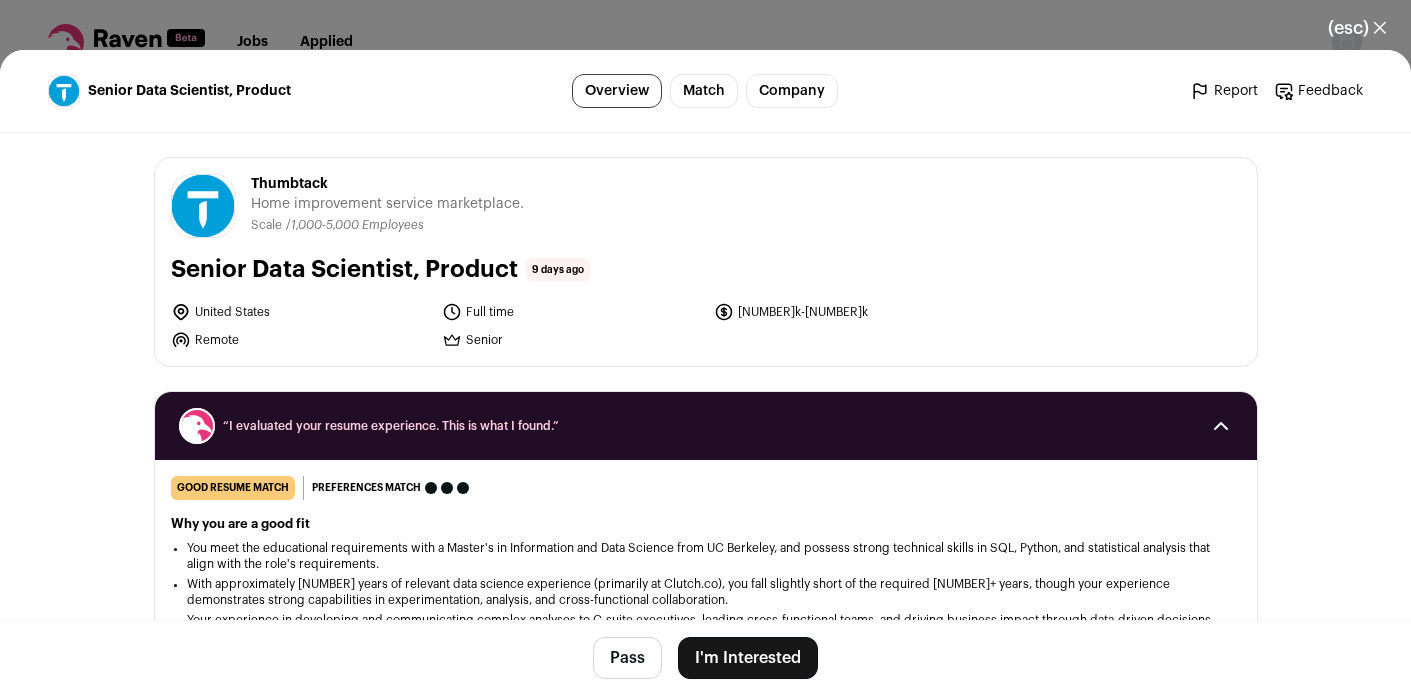 scroll, scrollTop: 0, scrollLeft: 0, axis: both 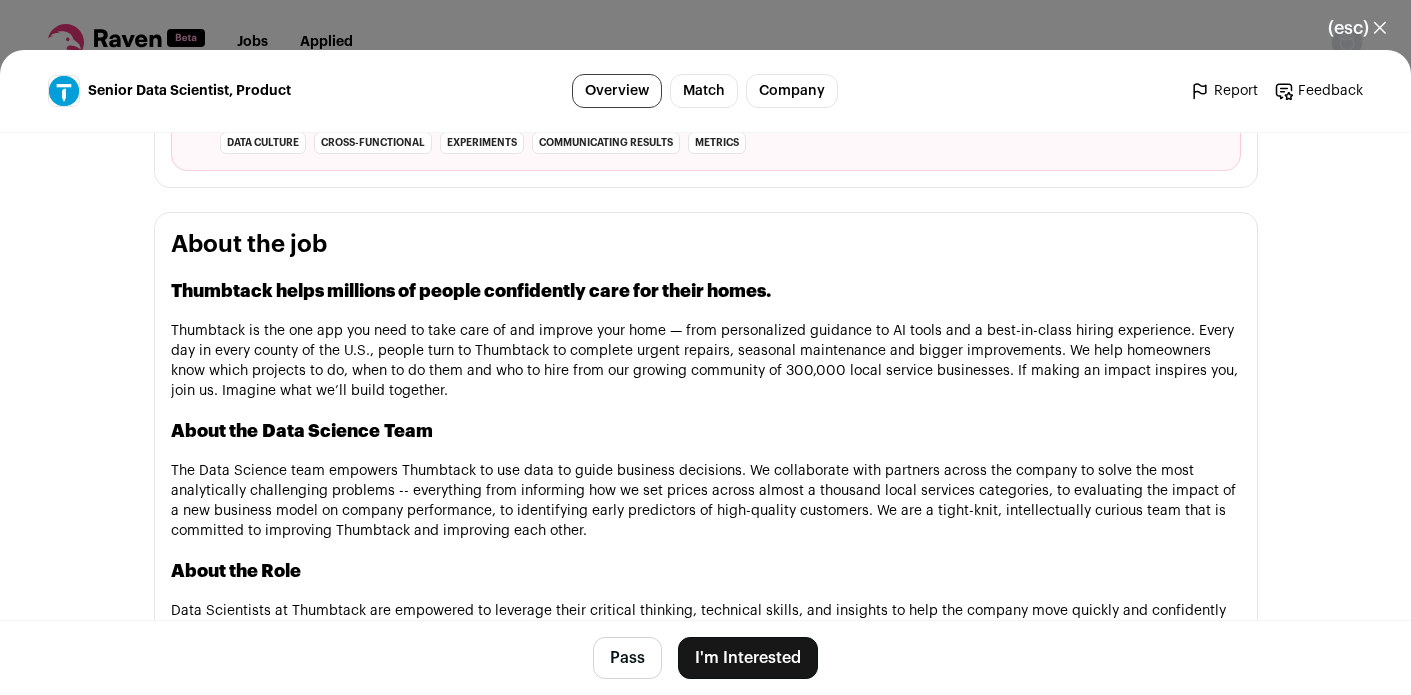 click on "I'm Interested" at bounding box center (748, 658) 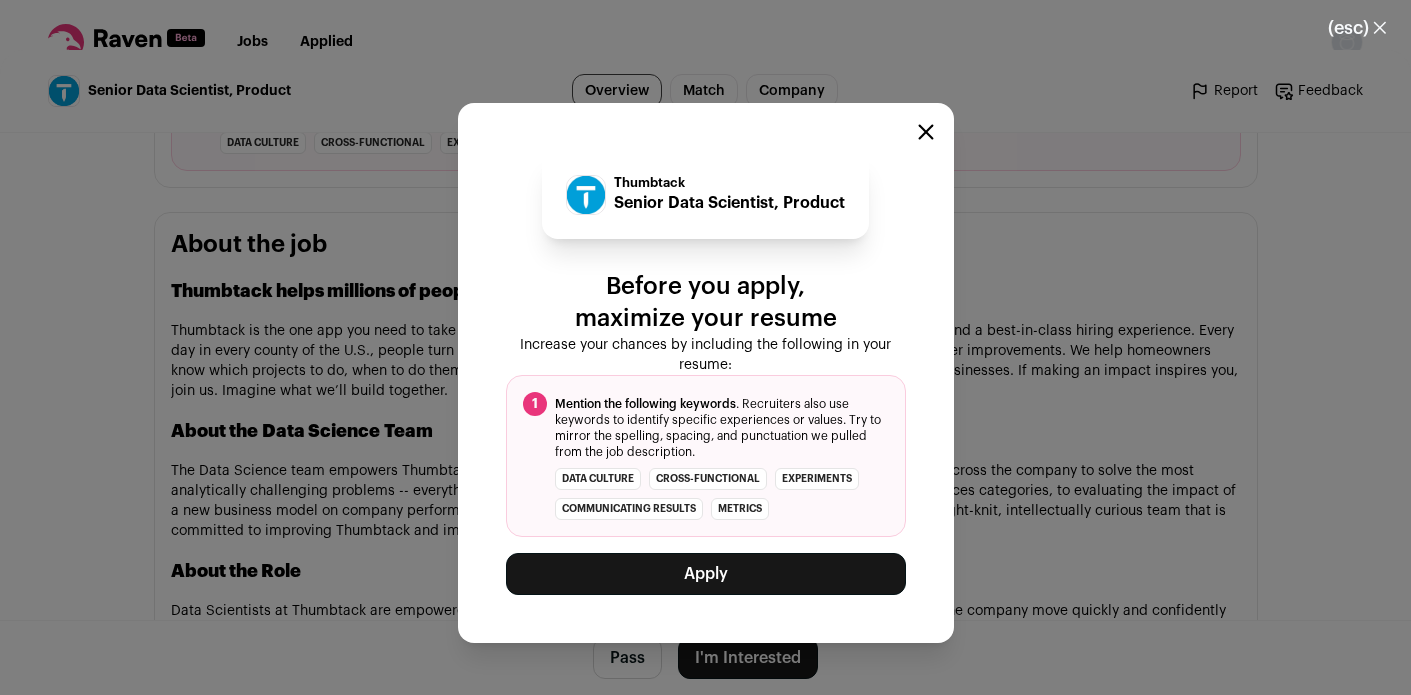 click on "Apply" at bounding box center [706, 574] 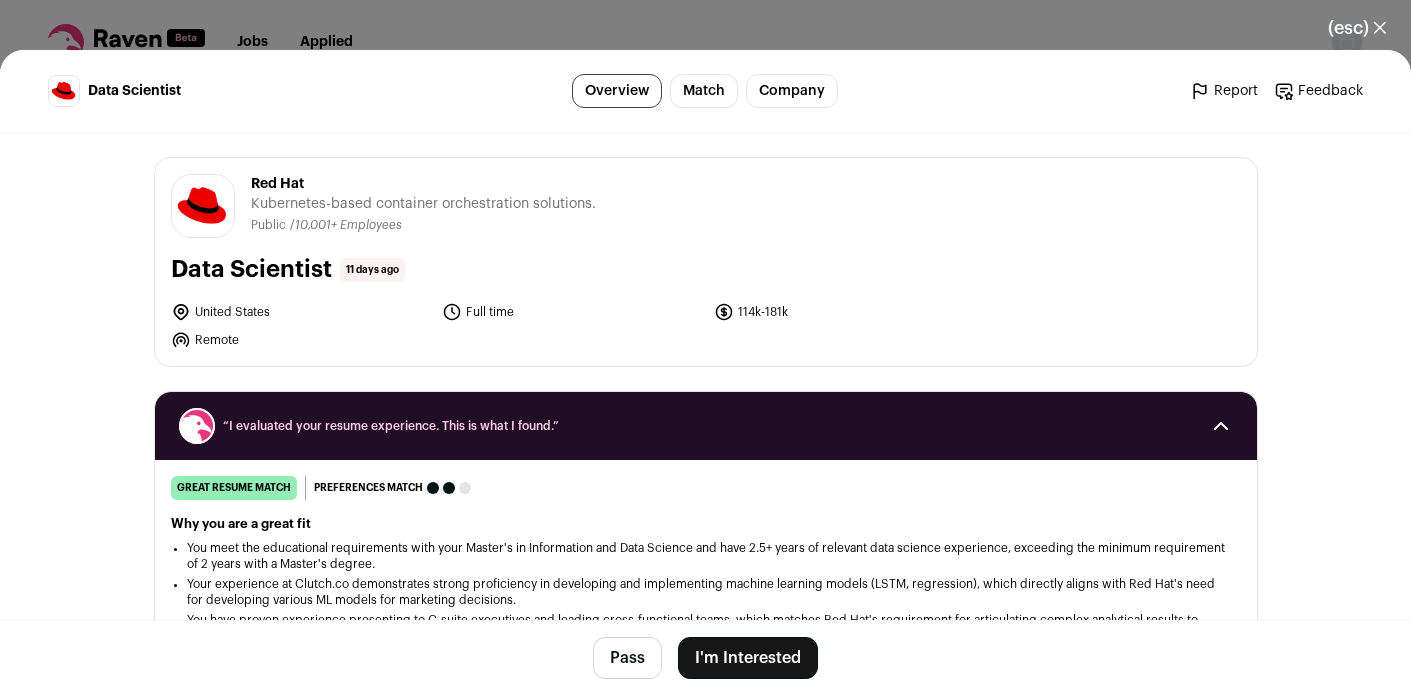 scroll, scrollTop: 0, scrollLeft: 0, axis: both 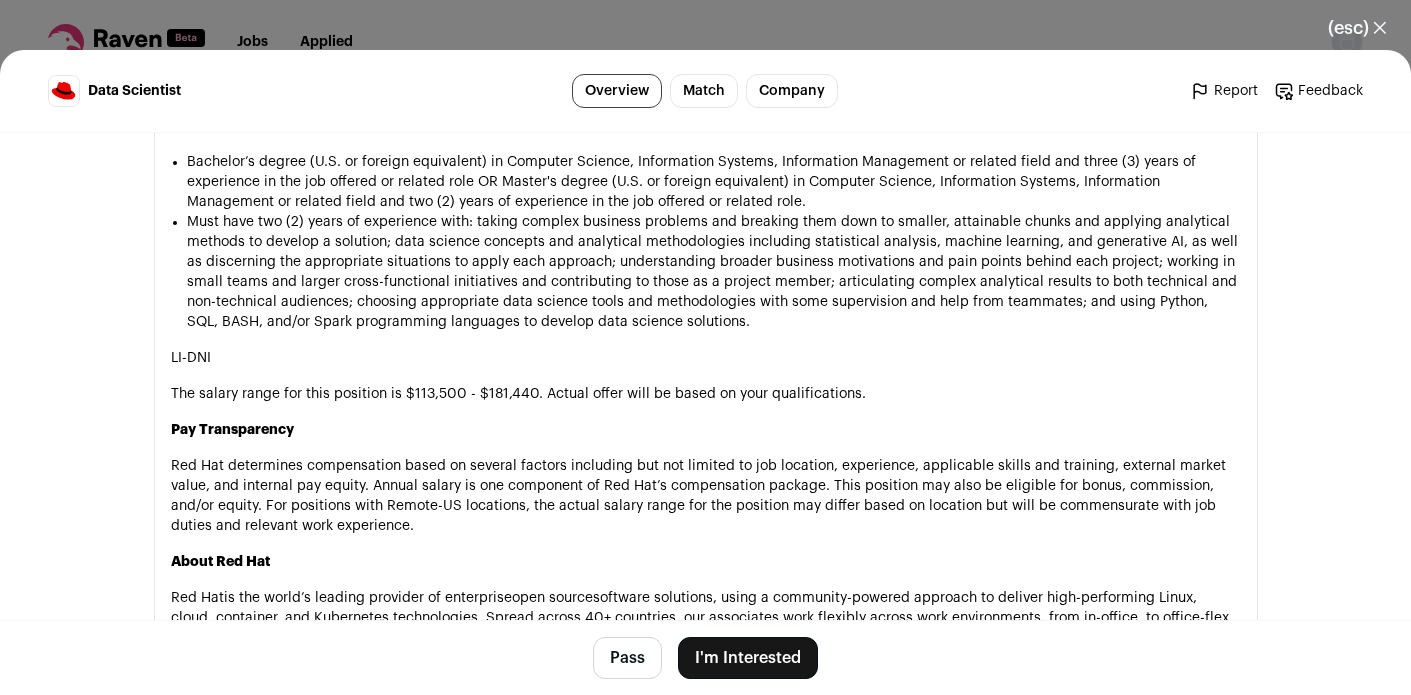 click on "I'm Interested" at bounding box center (748, 658) 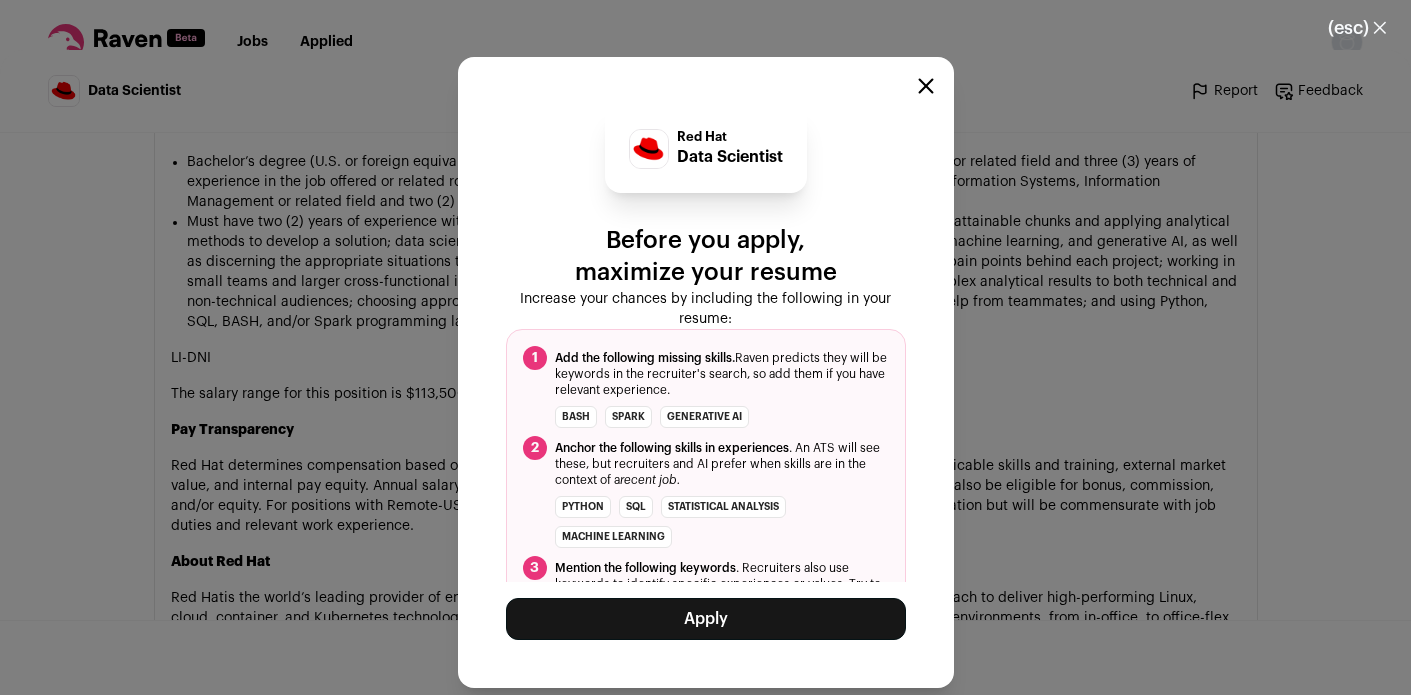 click on "Apply" at bounding box center [706, 619] 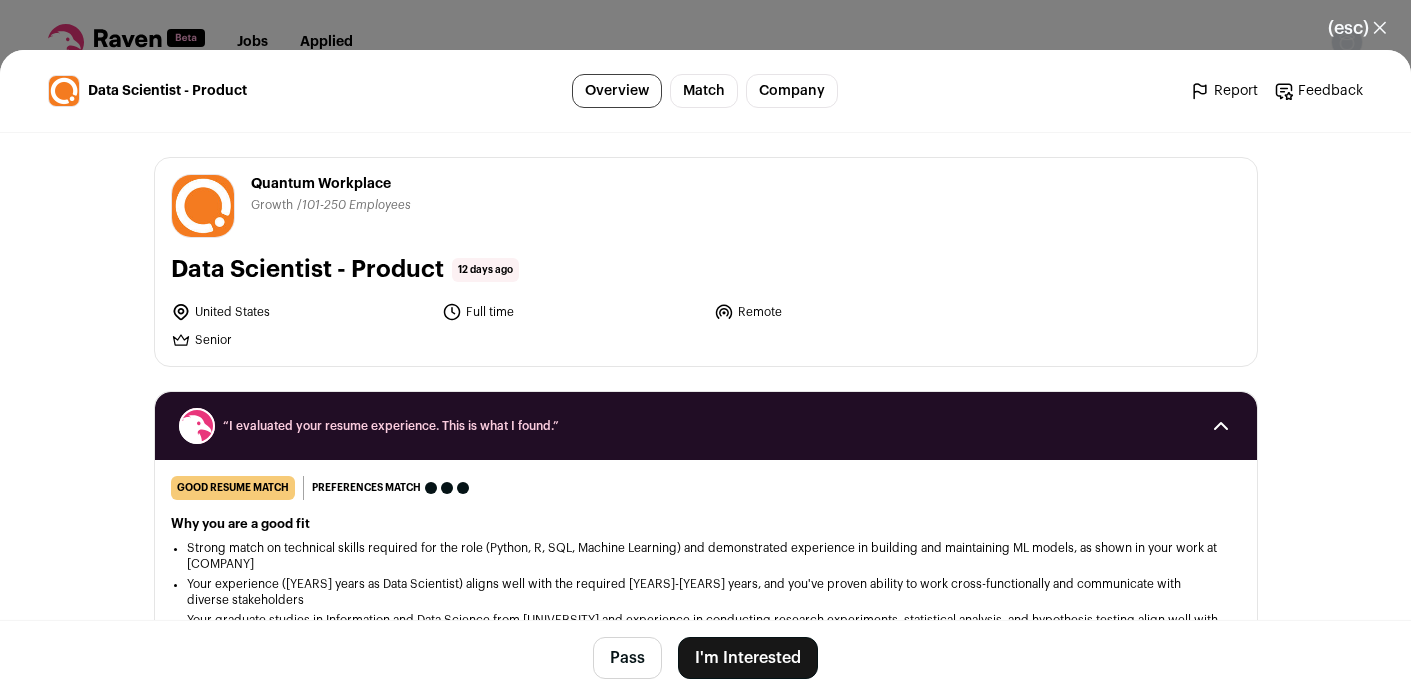 scroll, scrollTop: 0, scrollLeft: 0, axis: both 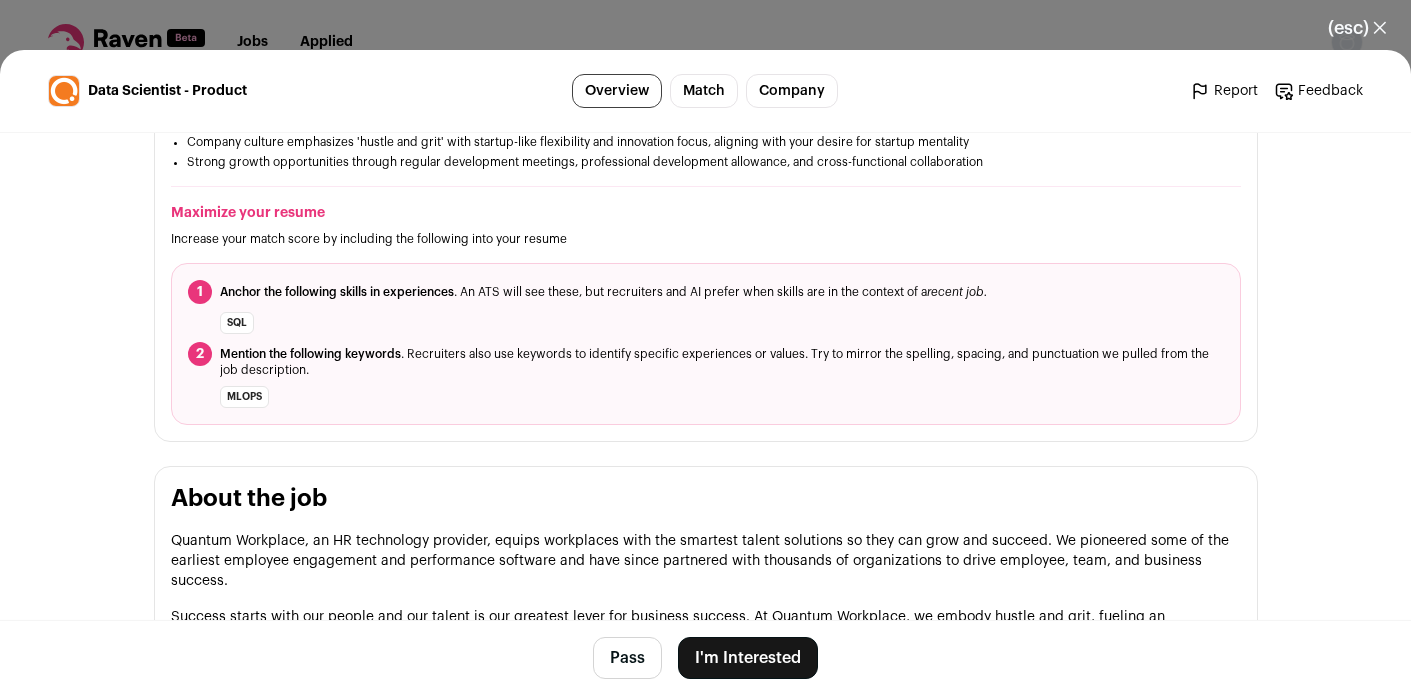 click on "I'm Interested" at bounding box center (748, 658) 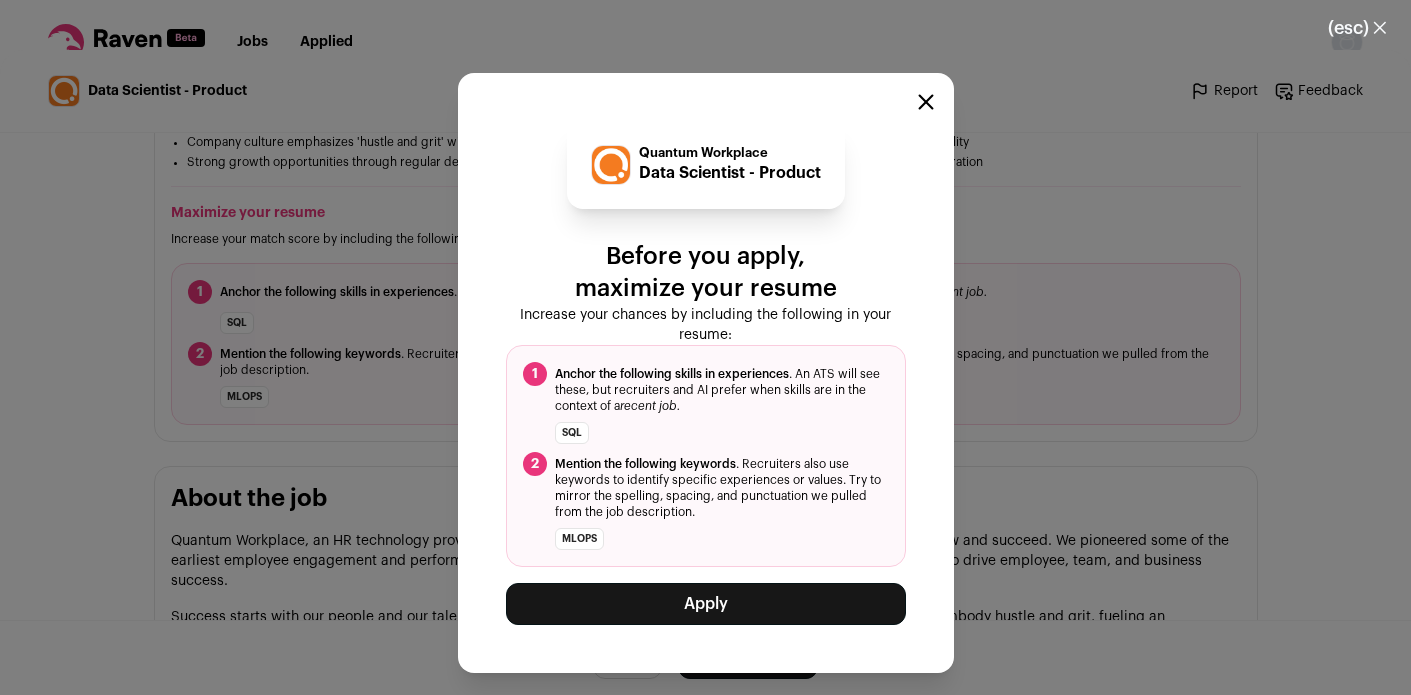 click on "Apply" at bounding box center (706, 604) 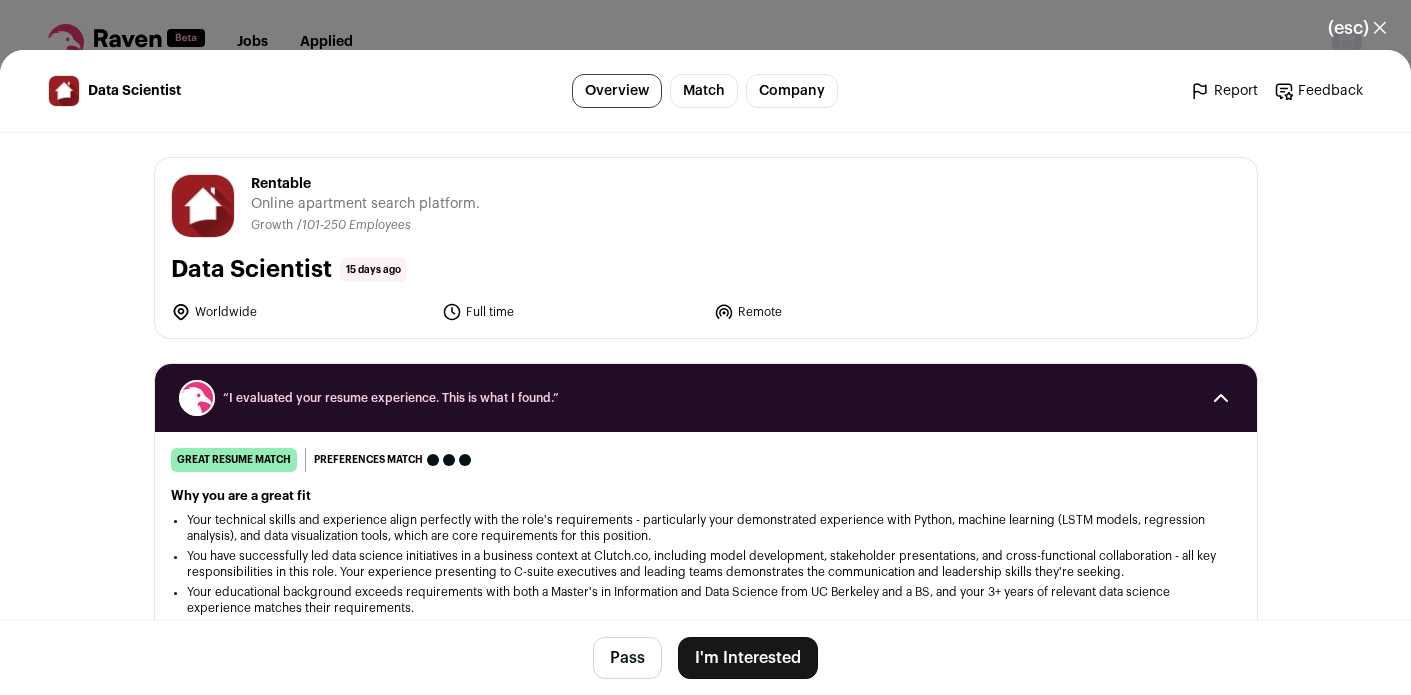 scroll, scrollTop: 0, scrollLeft: 0, axis: both 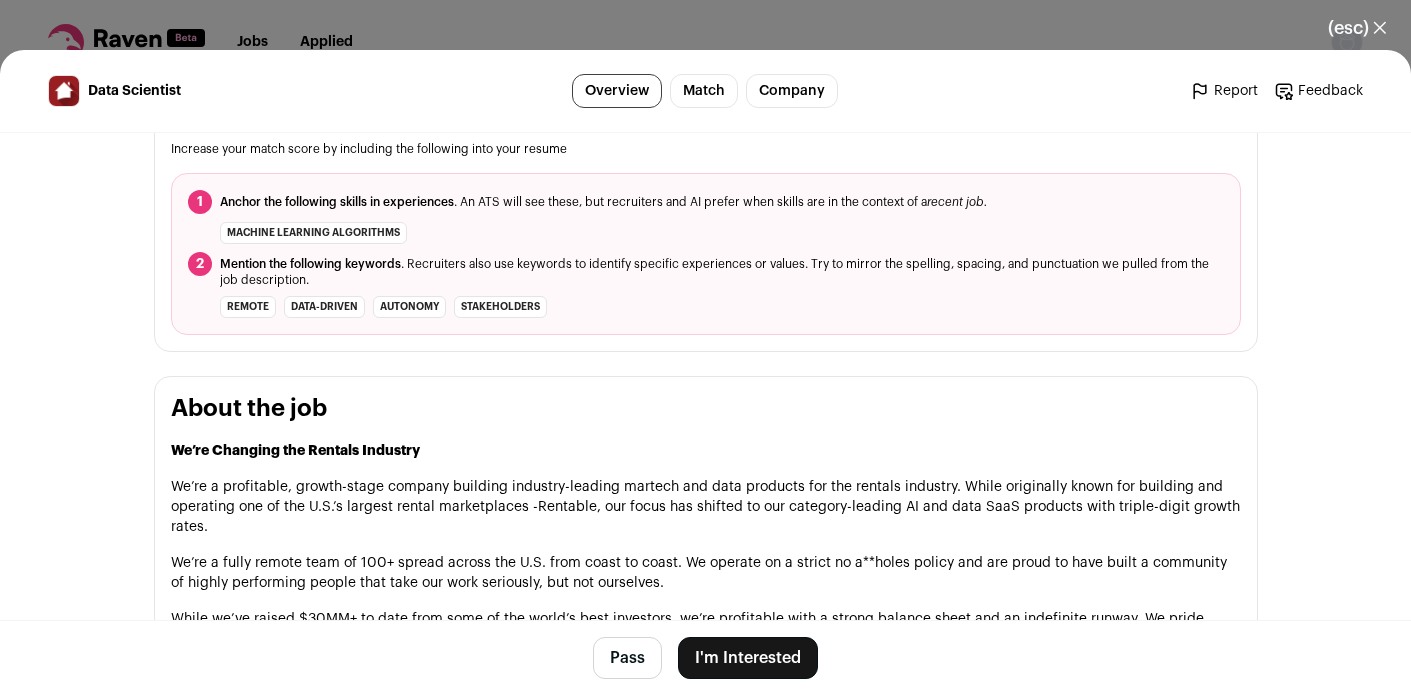 click on "I'm Interested" at bounding box center (748, 658) 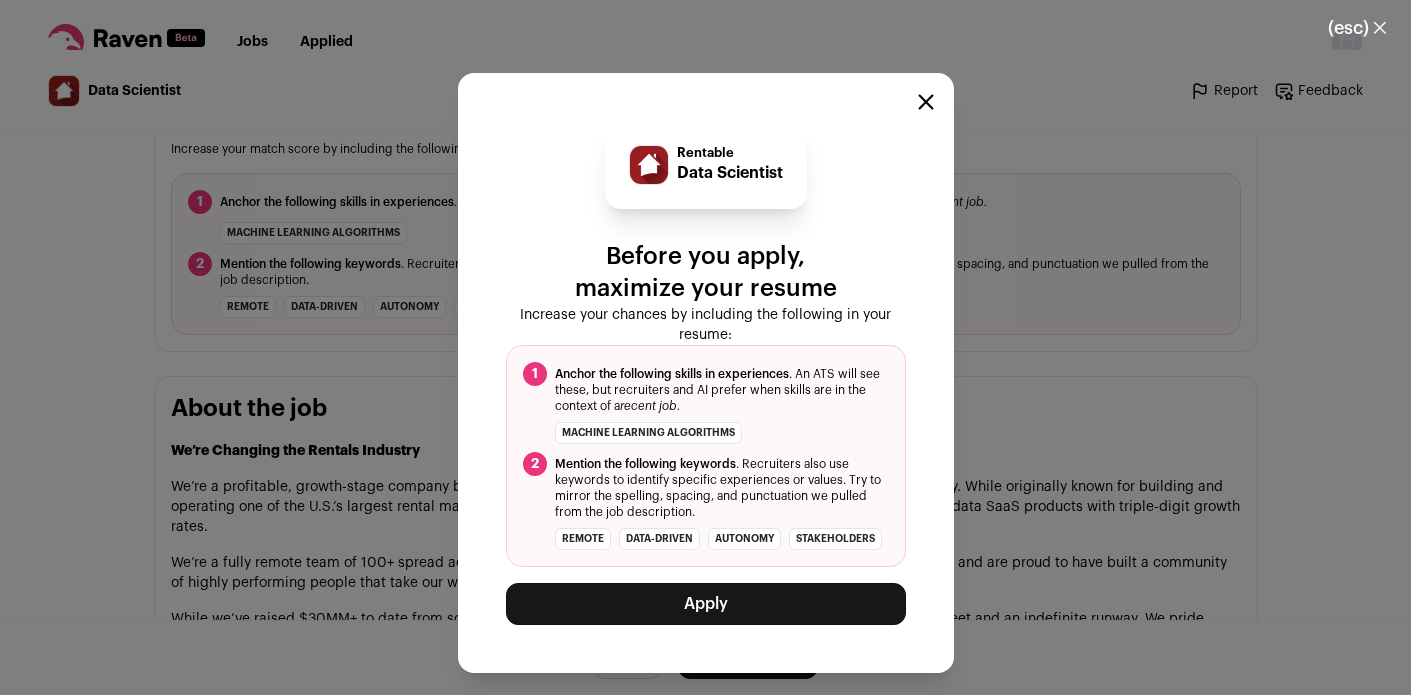 click on "Apply" at bounding box center (706, 604) 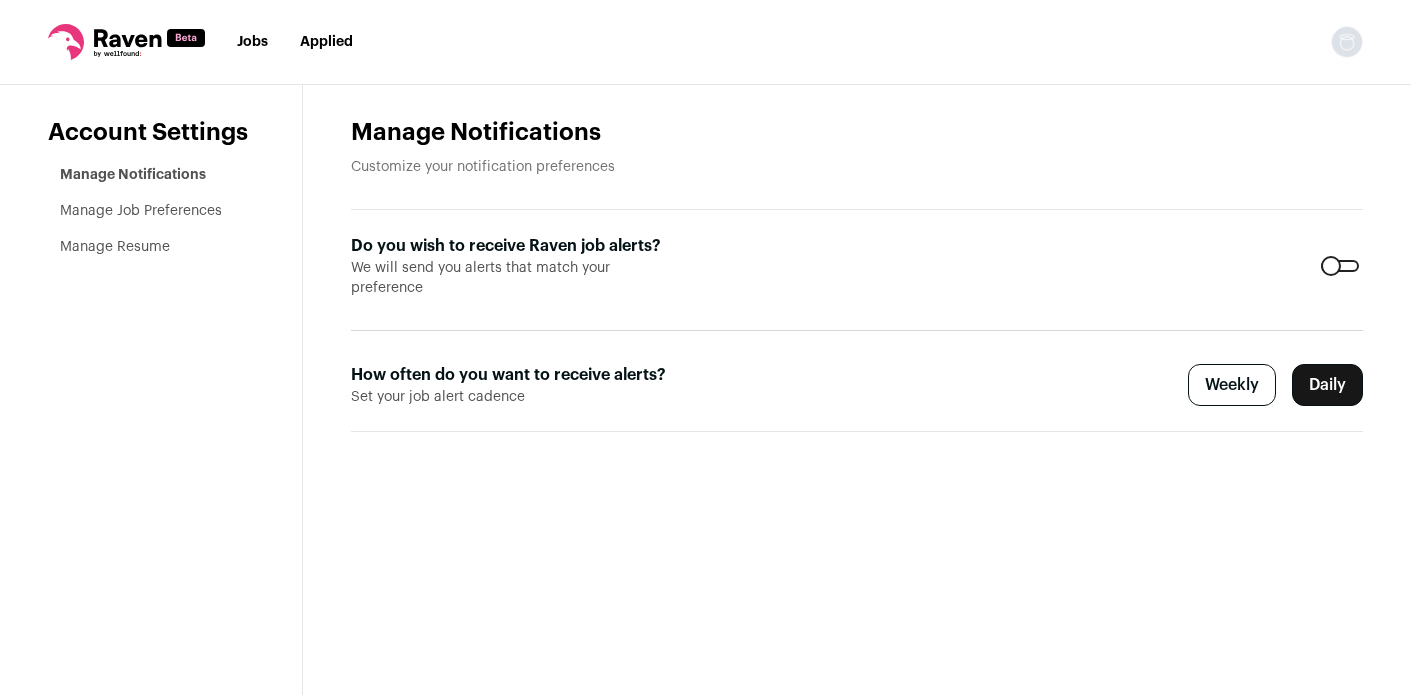 scroll, scrollTop: 0, scrollLeft: 0, axis: both 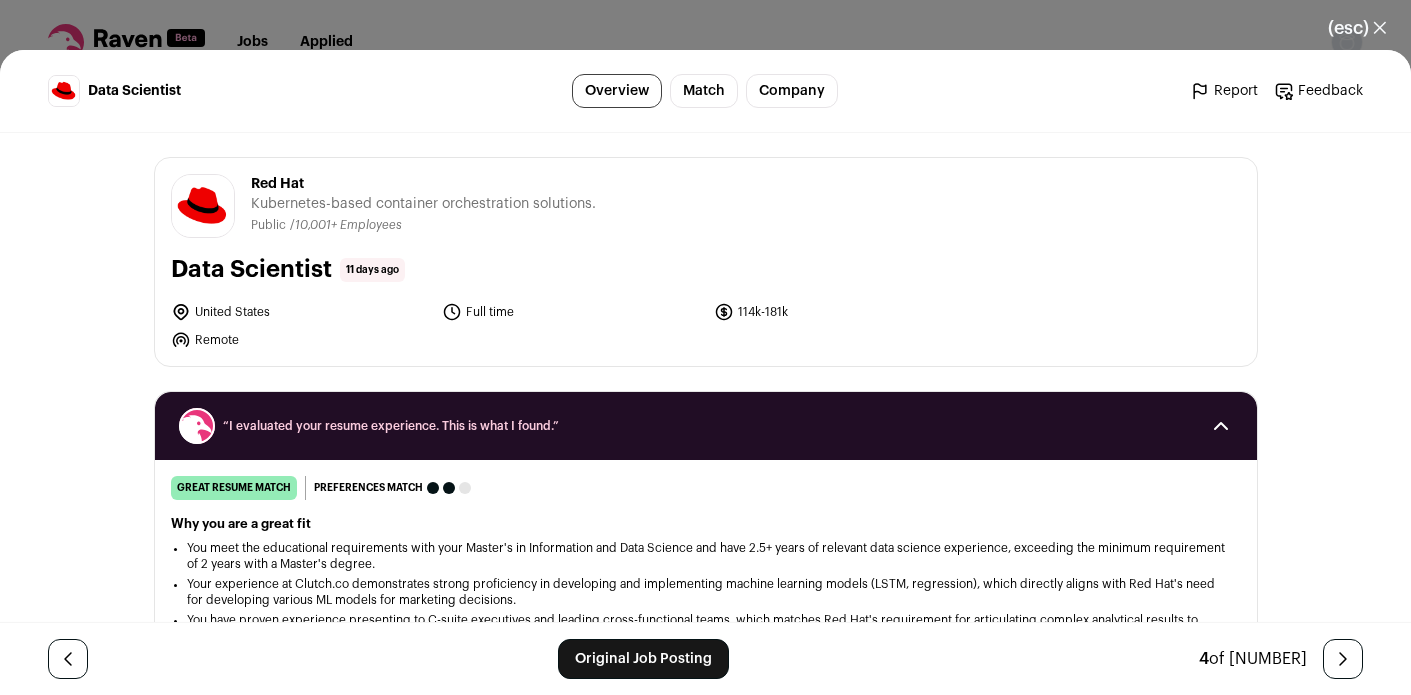 click on "(esc) ✕" at bounding box center [1357, 28] 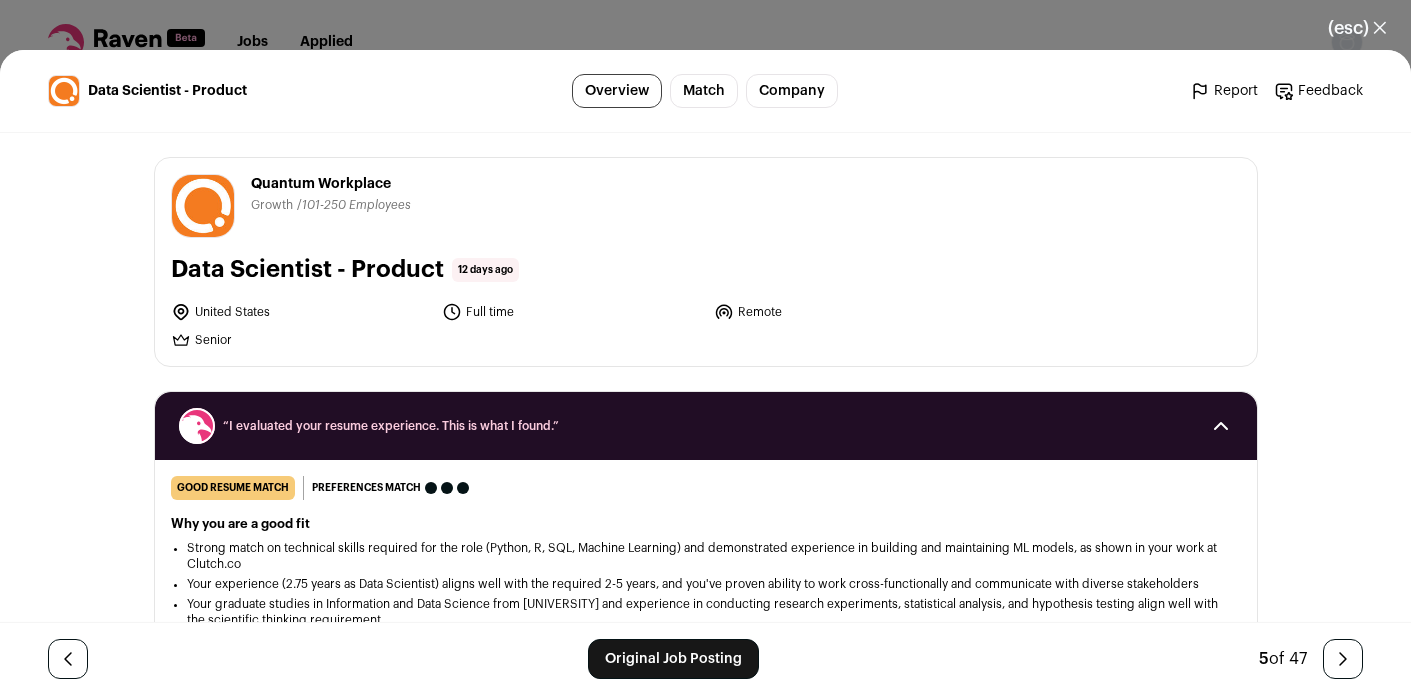 scroll, scrollTop: 0, scrollLeft: 0, axis: both 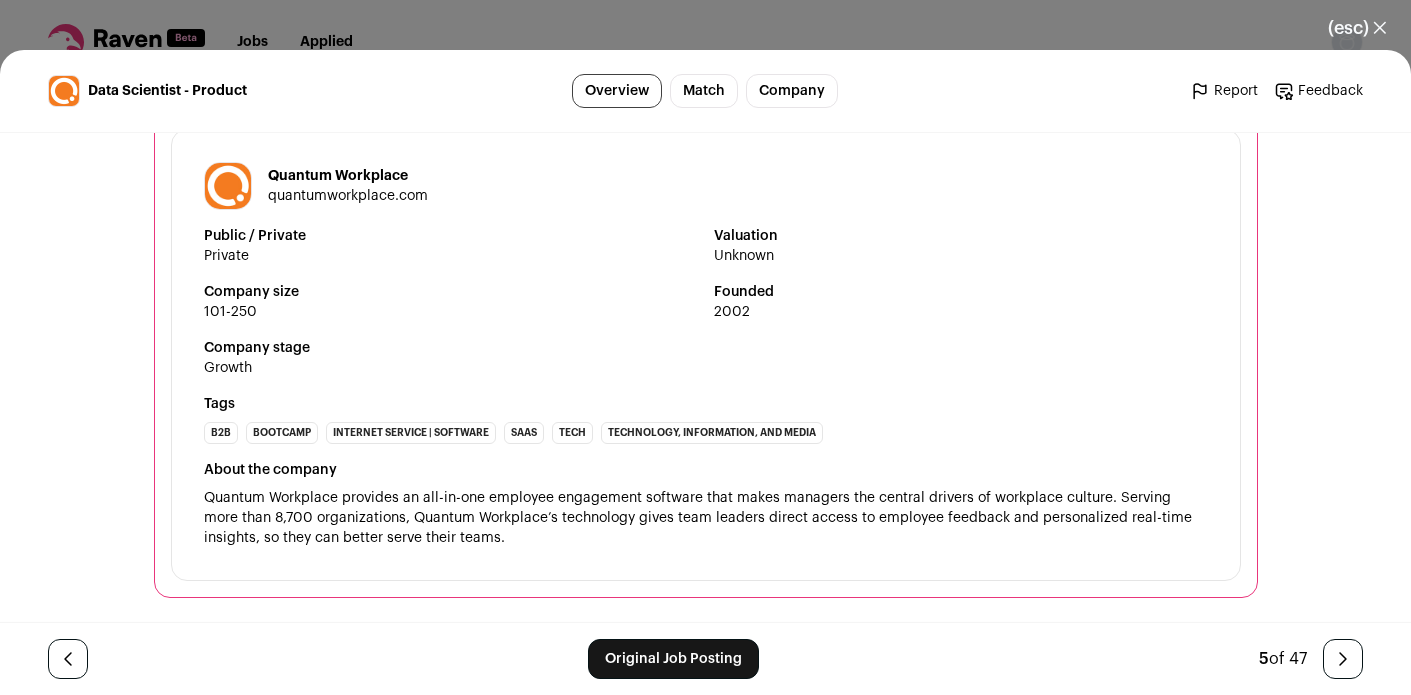 click on "(esc) ✕" at bounding box center [1357, 28] 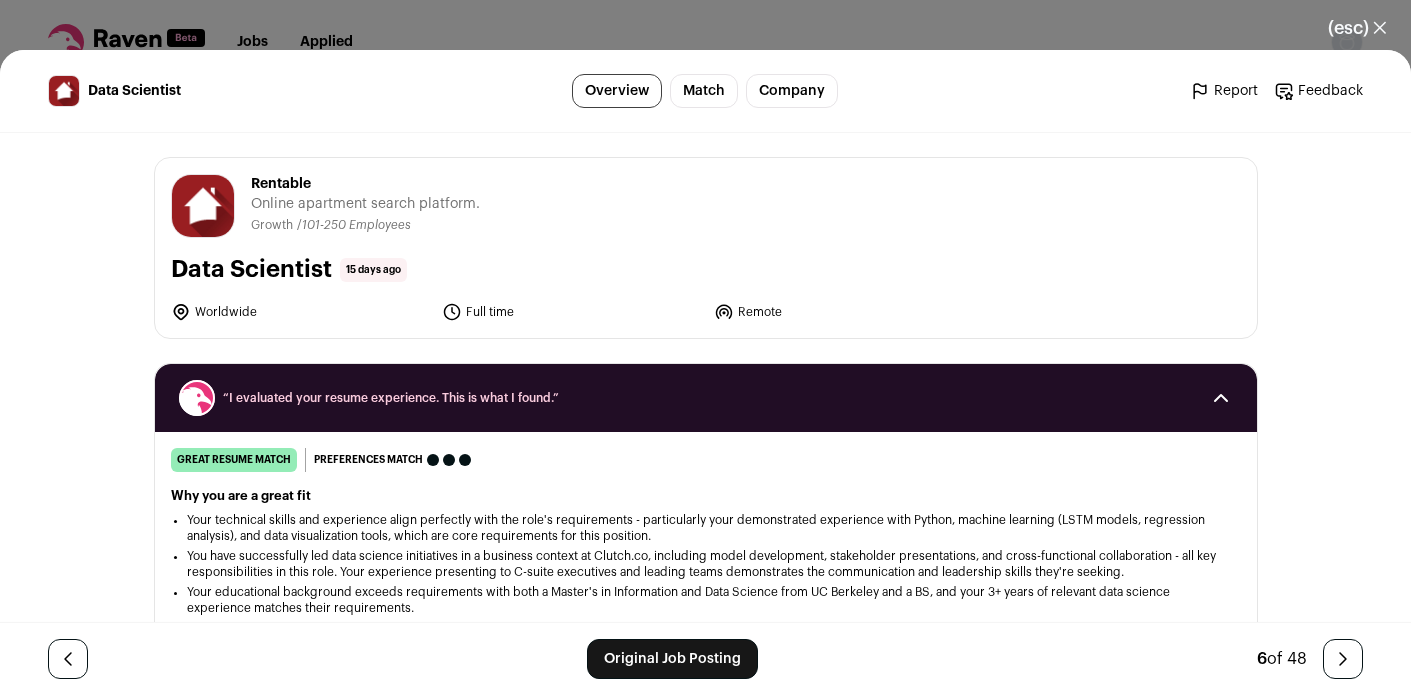 scroll, scrollTop: 0, scrollLeft: 0, axis: both 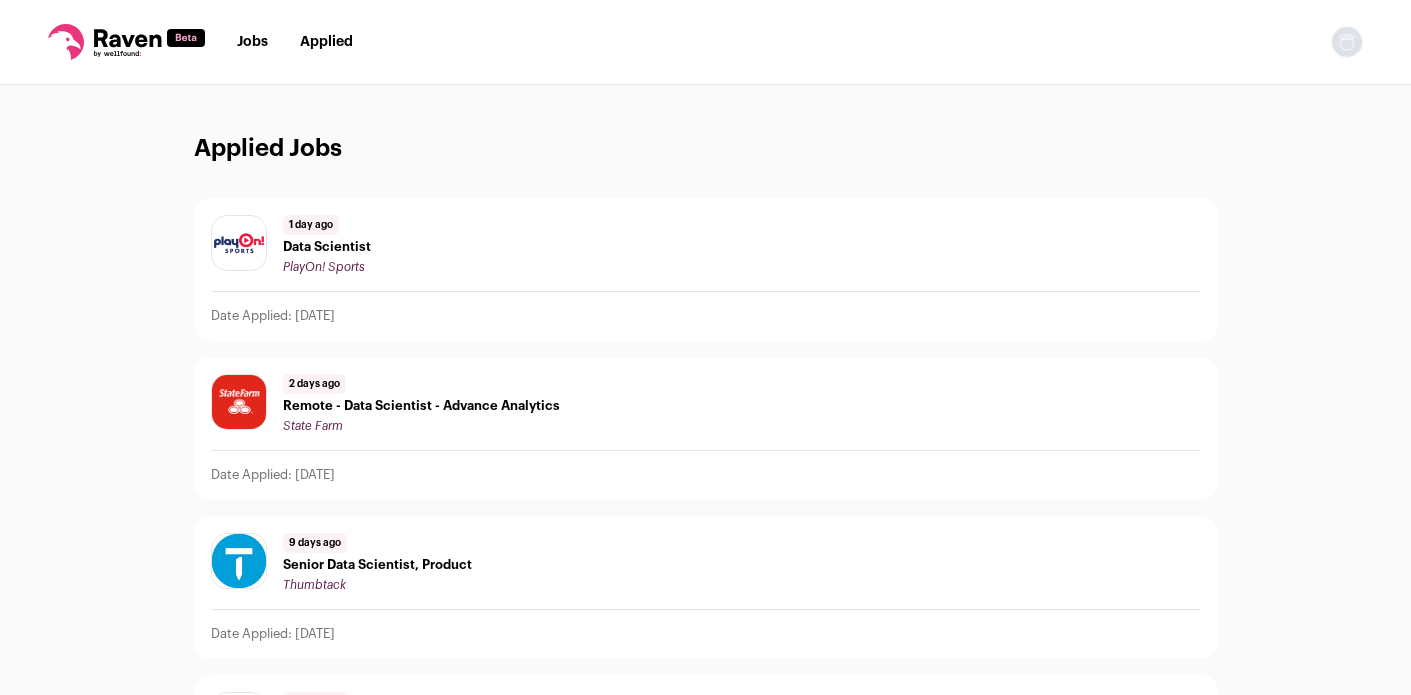 click on "Jobs" at bounding box center (252, 42) 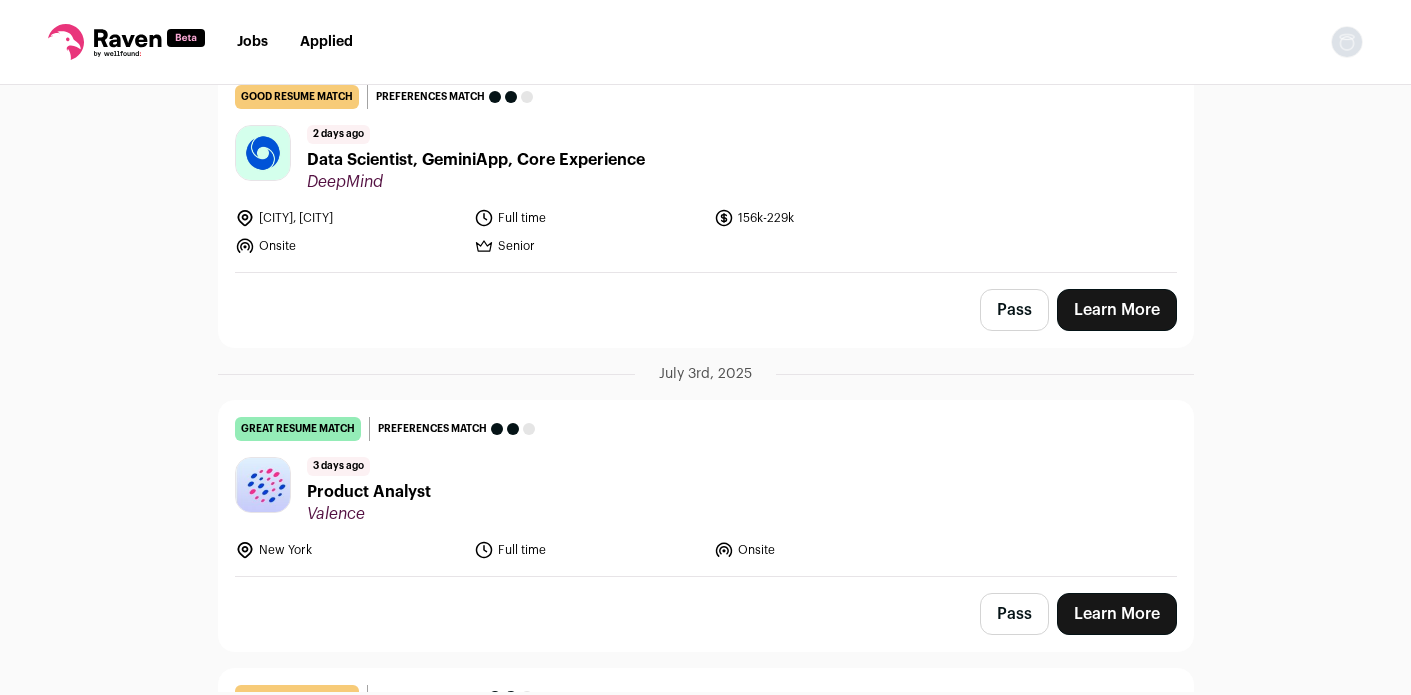 scroll, scrollTop: 2305, scrollLeft: 0, axis: vertical 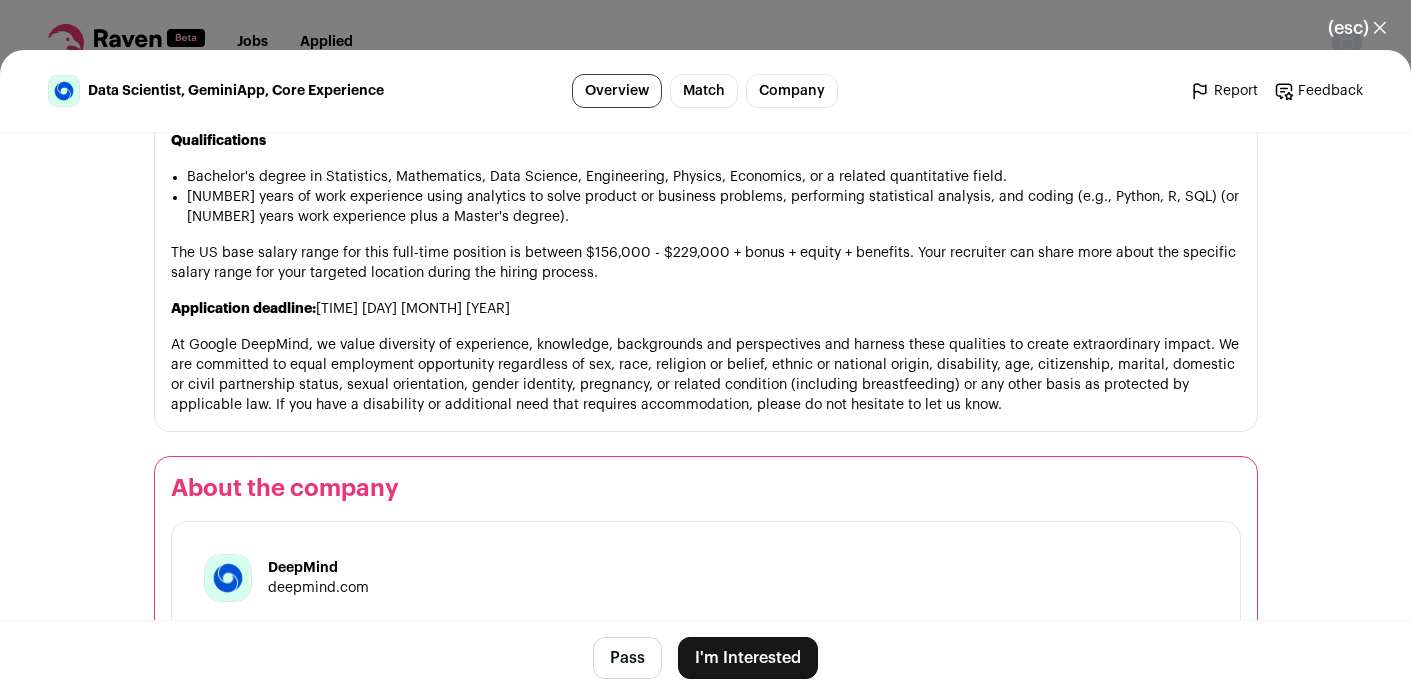 click on "I'm Interested" at bounding box center [748, 658] 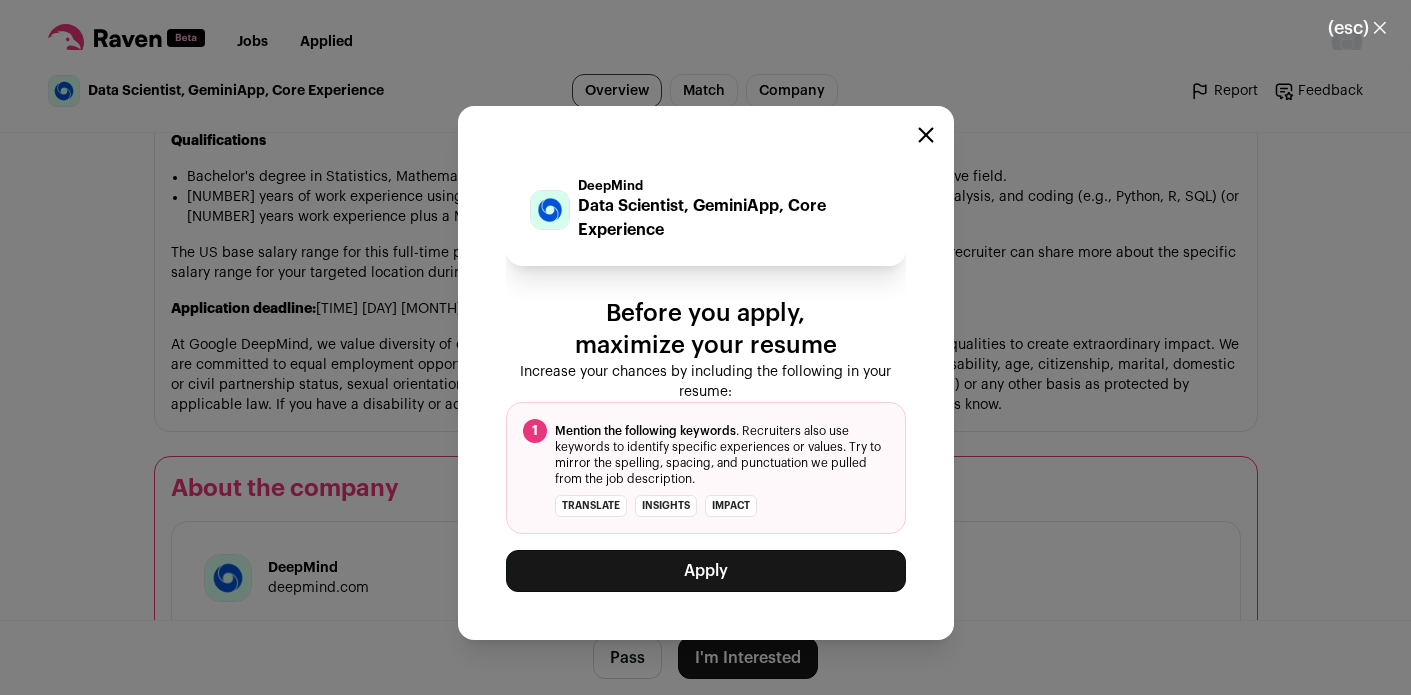 click on "Apply" at bounding box center [706, 571] 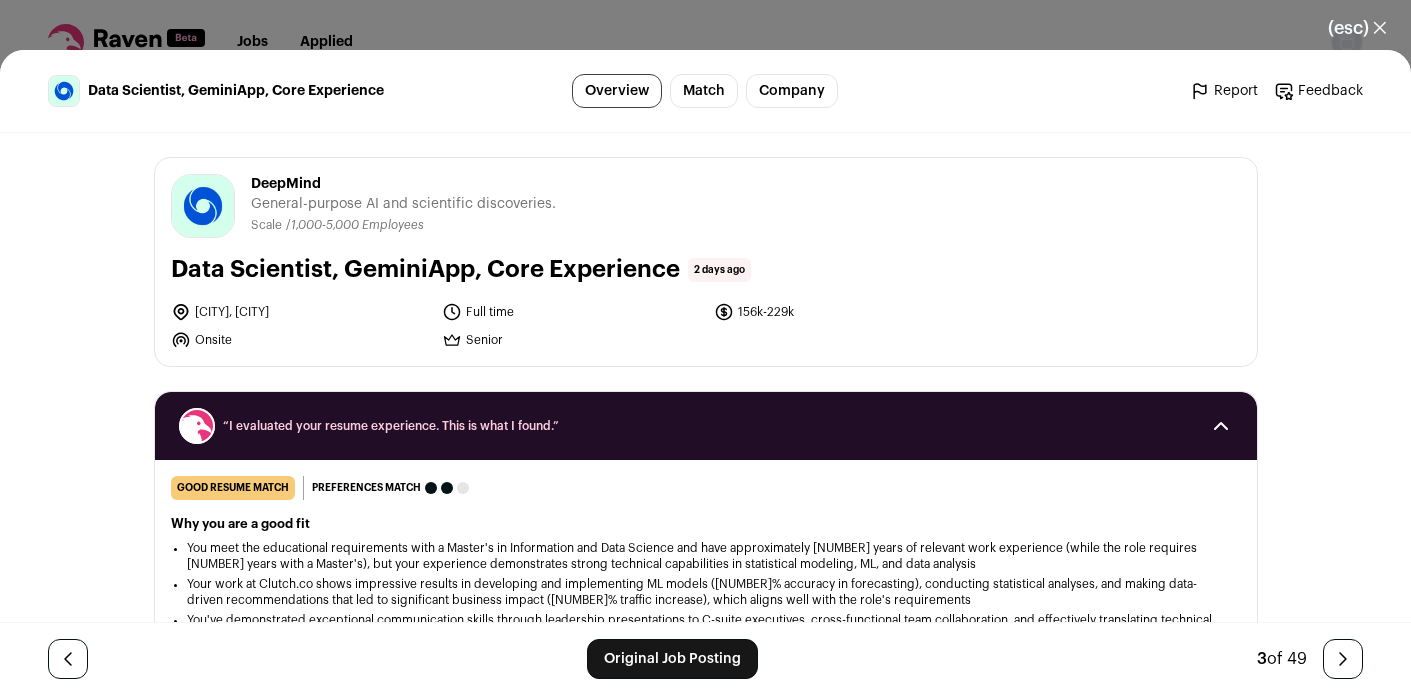 scroll, scrollTop: 110, scrollLeft: 0, axis: vertical 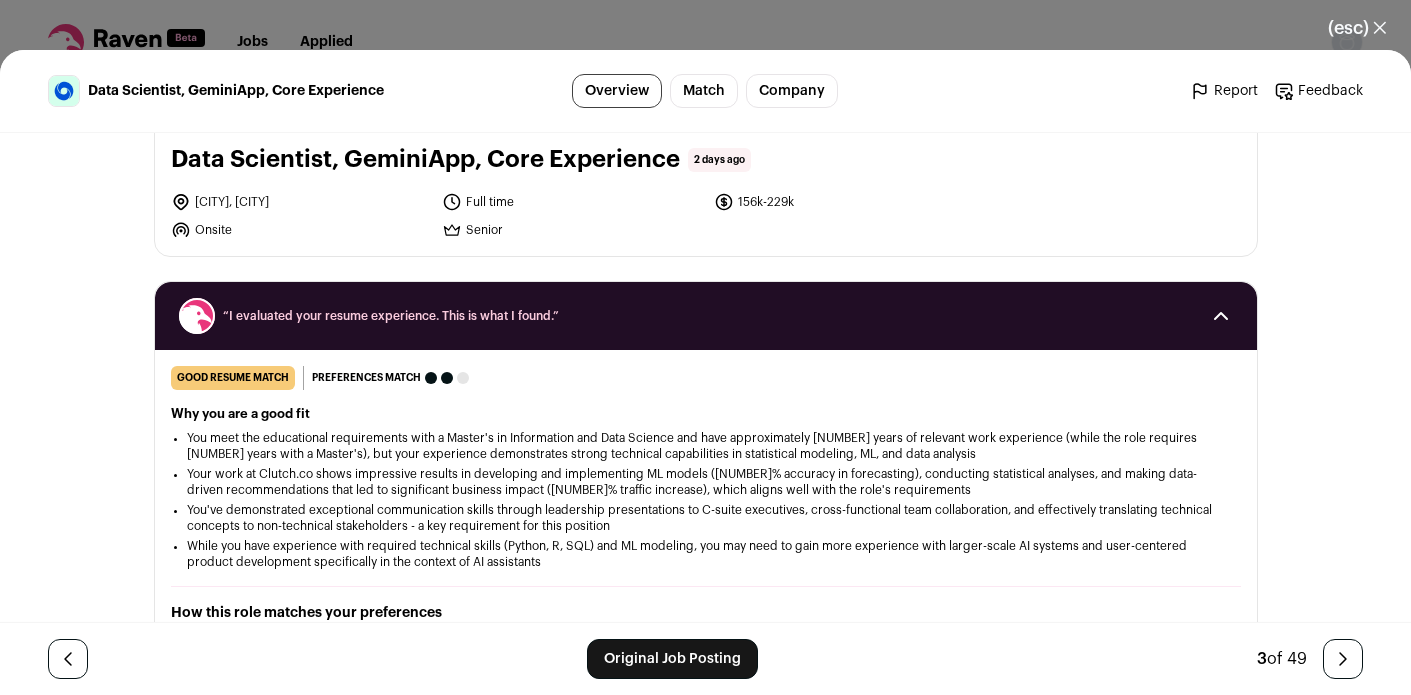click on "(esc) ✕" at bounding box center (1357, 28) 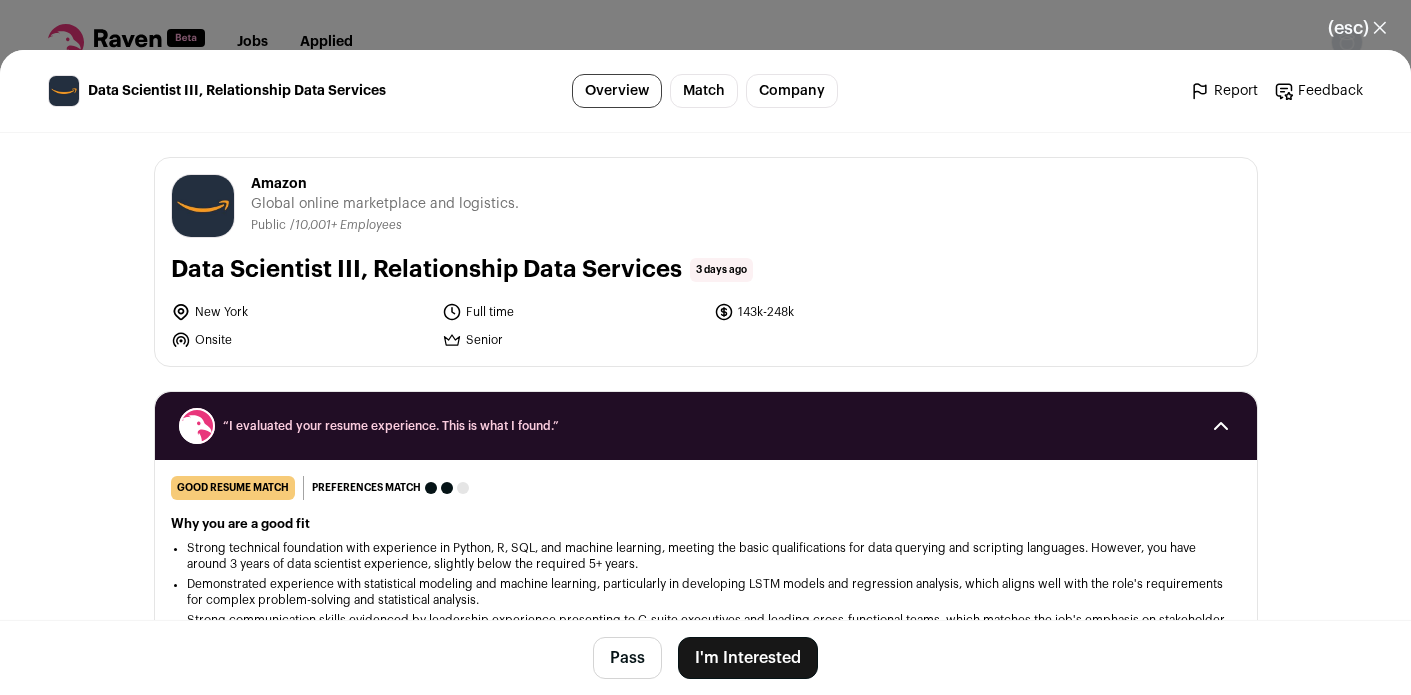 scroll, scrollTop: 0, scrollLeft: 0, axis: both 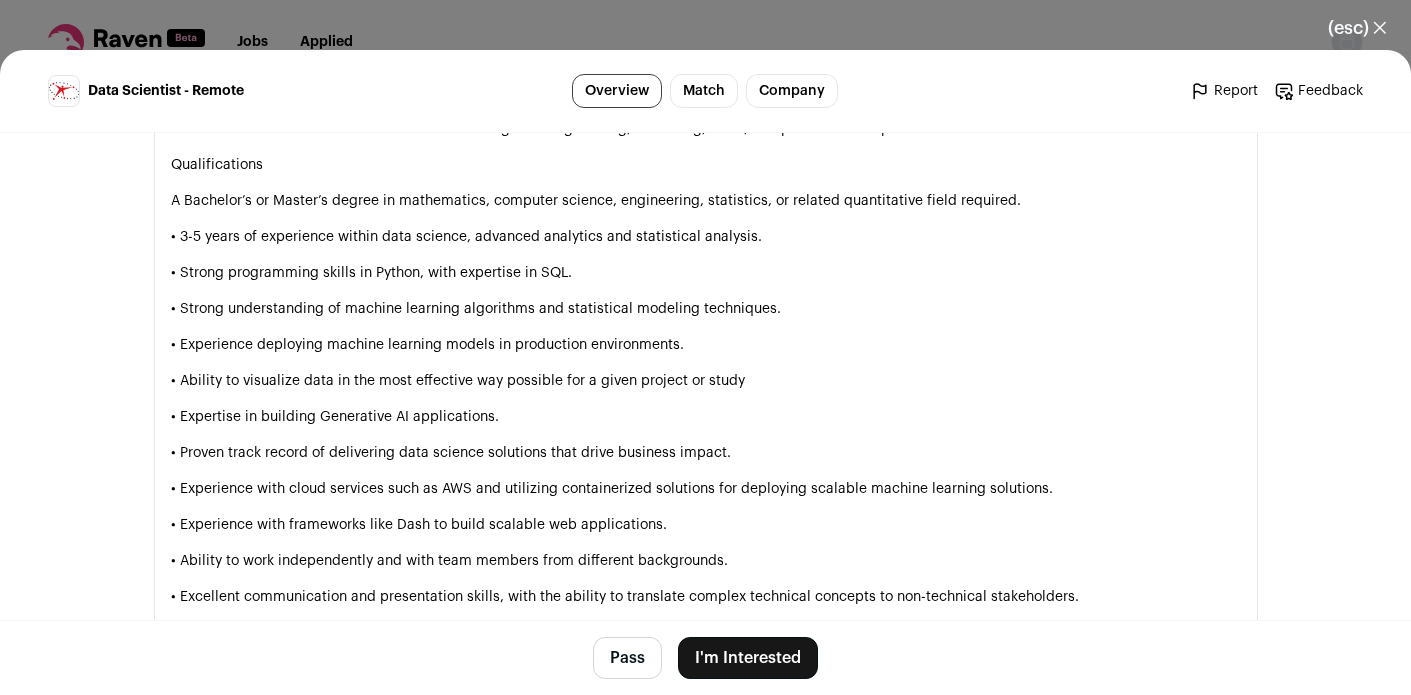 click on "(esc) ✕" at bounding box center (1357, 28) 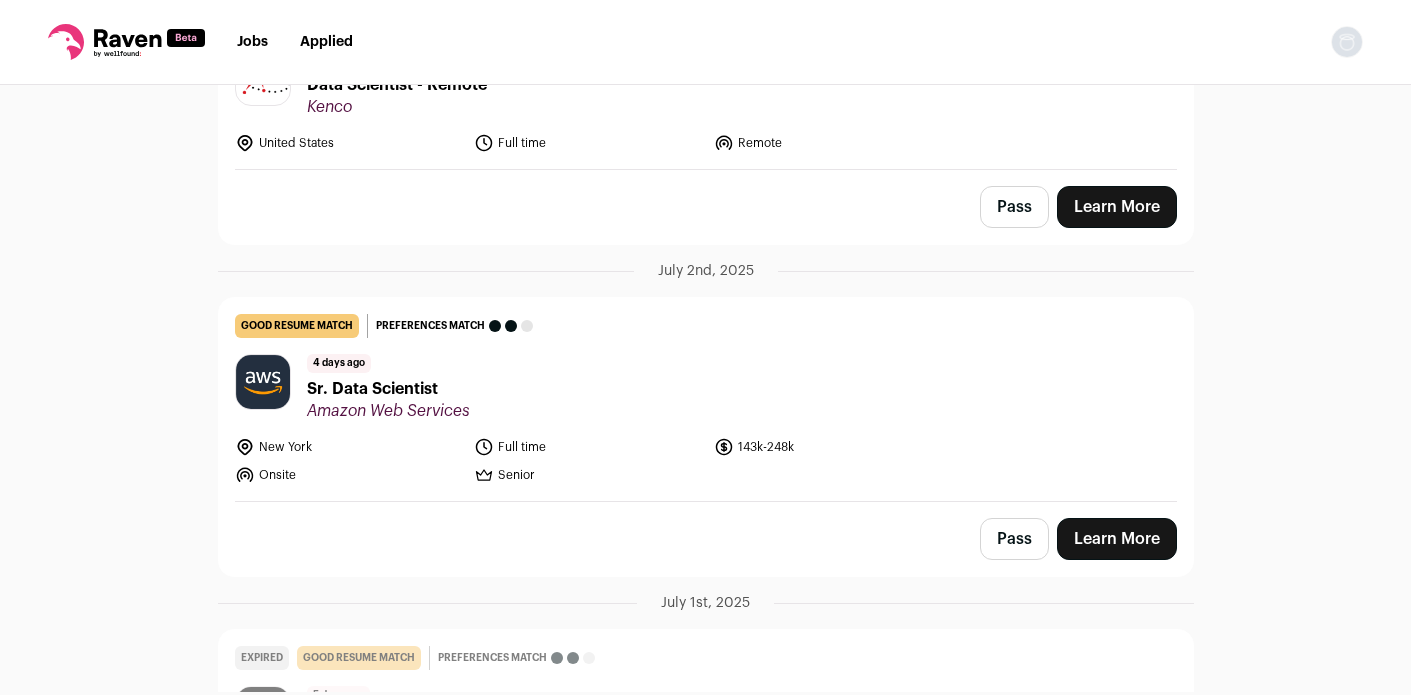 scroll, scrollTop: 4159, scrollLeft: 0, axis: vertical 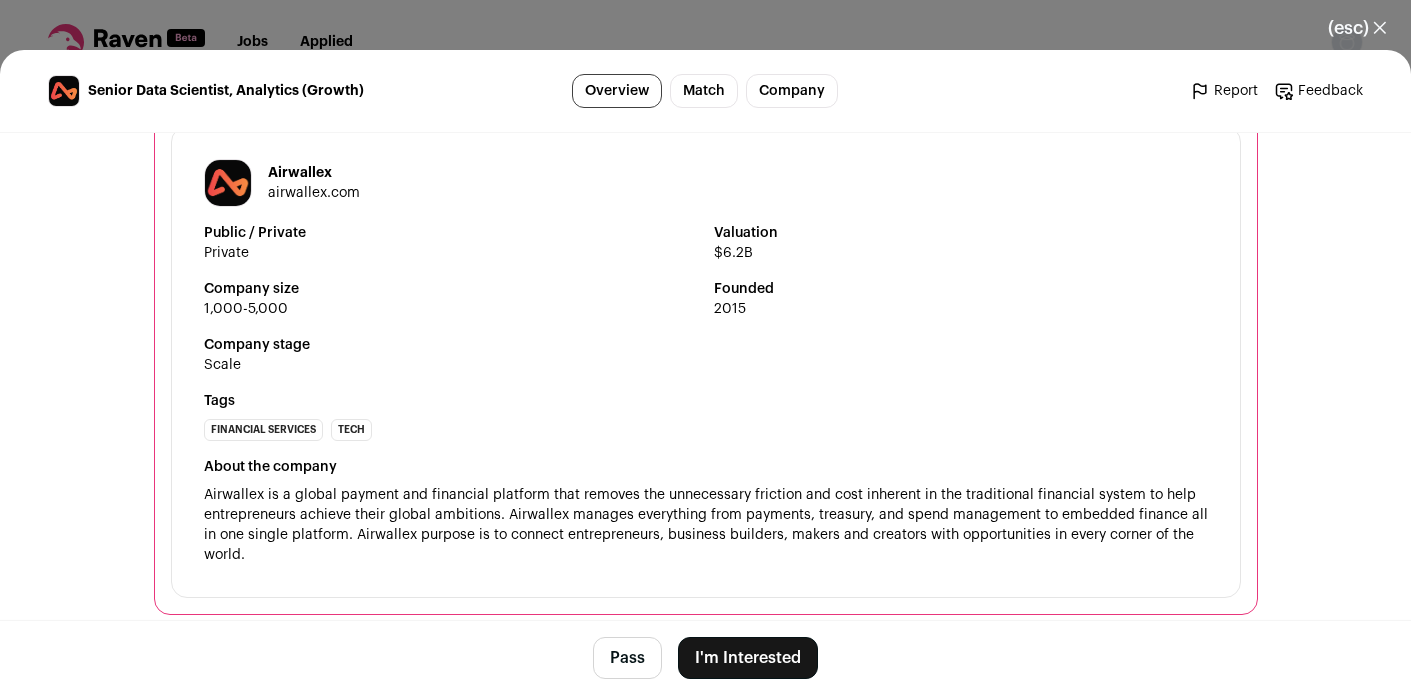 click on "(esc) ✕" at bounding box center [1357, 28] 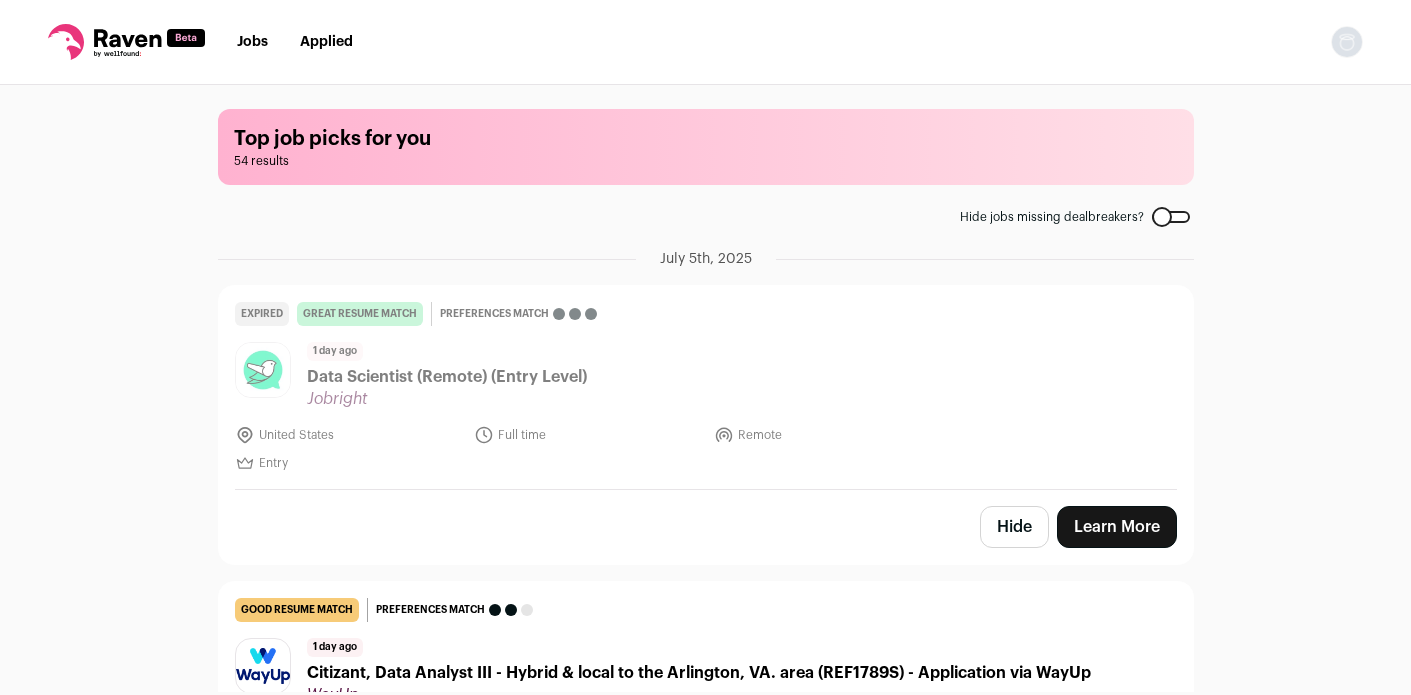 scroll, scrollTop: 9376, scrollLeft: 0, axis: vertical 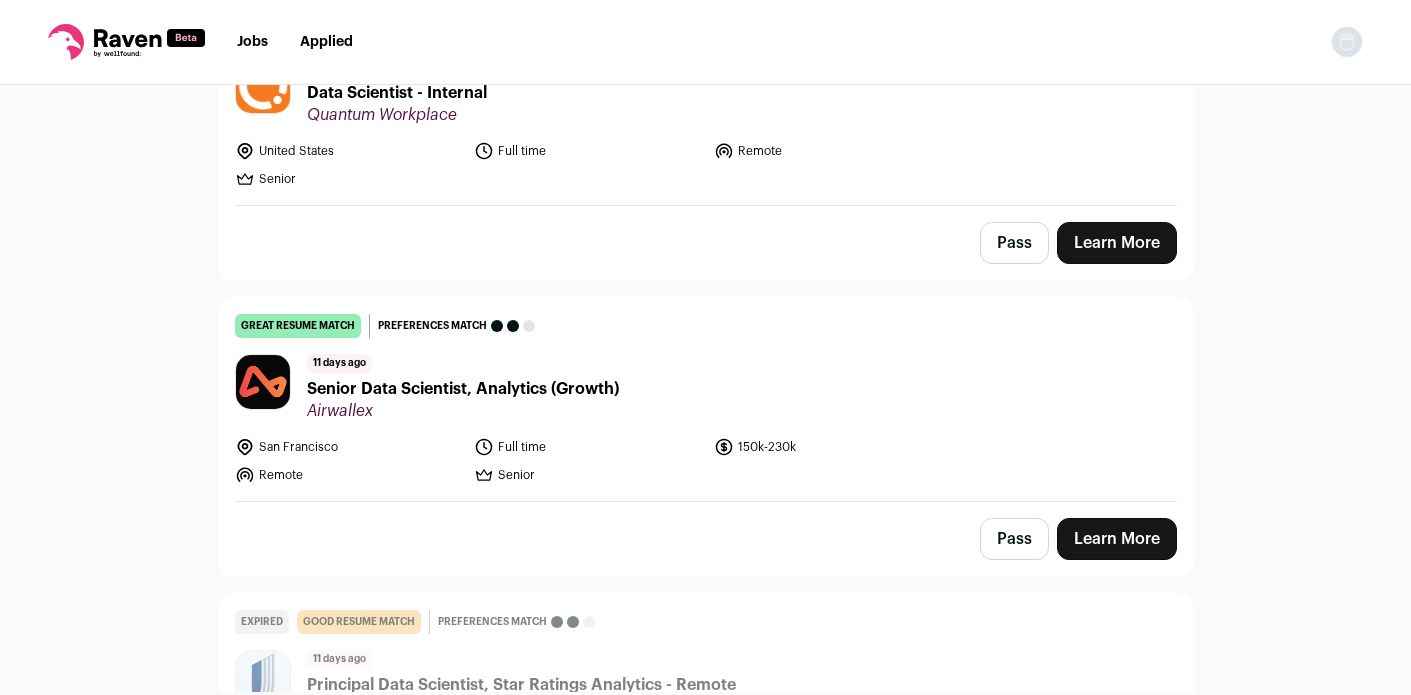 click on "Senior Data Scientist, Analytics (Growth)" at bounding box center (463, 389) 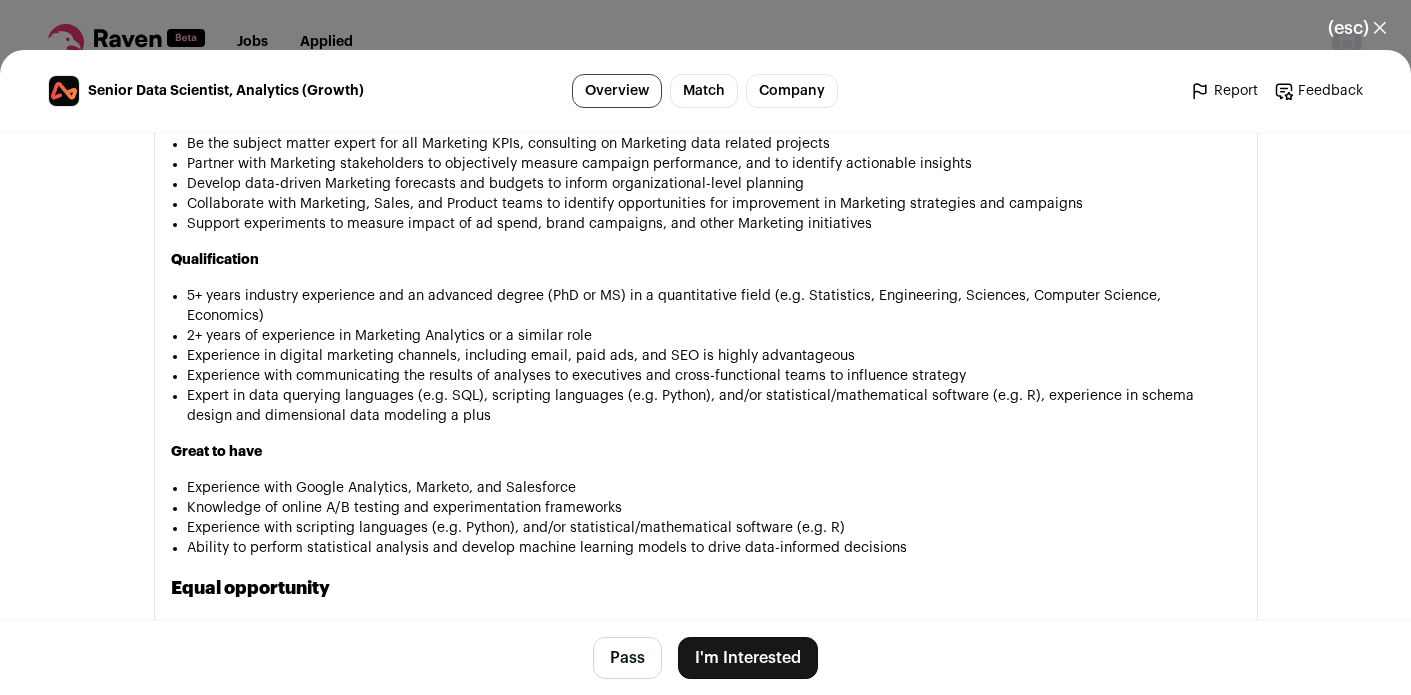 scroll, scrollTop: 2228, scrollLeft: 0, axis: vertical 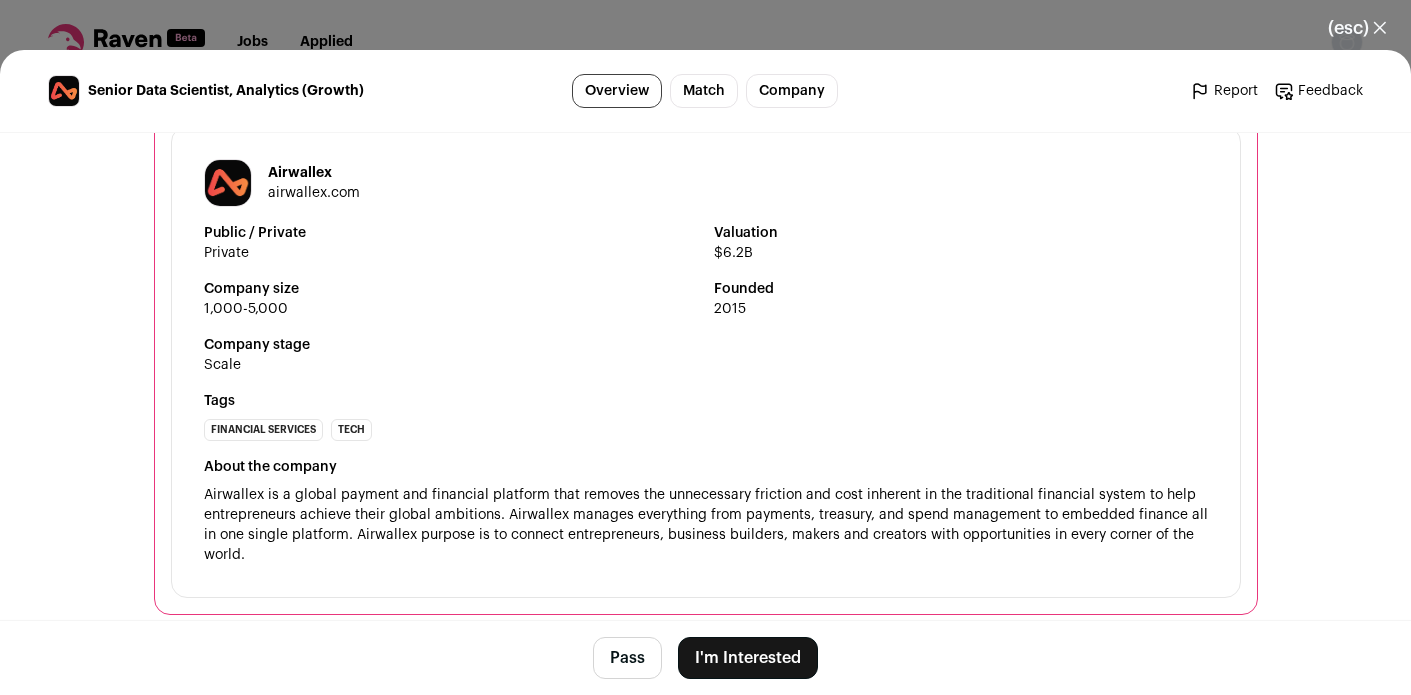 click on "I'm Interested" at bounding box center [748, 658] 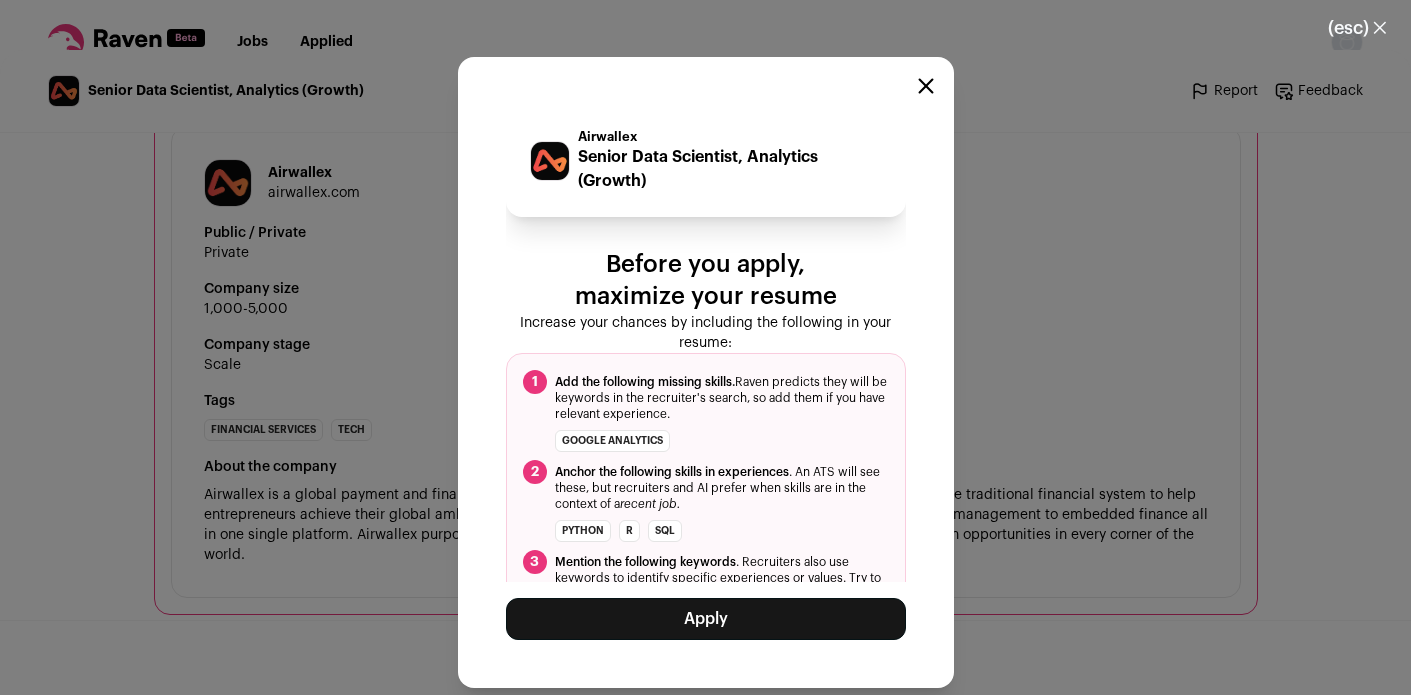 click on "Apply" at bounding box center [706, 619] 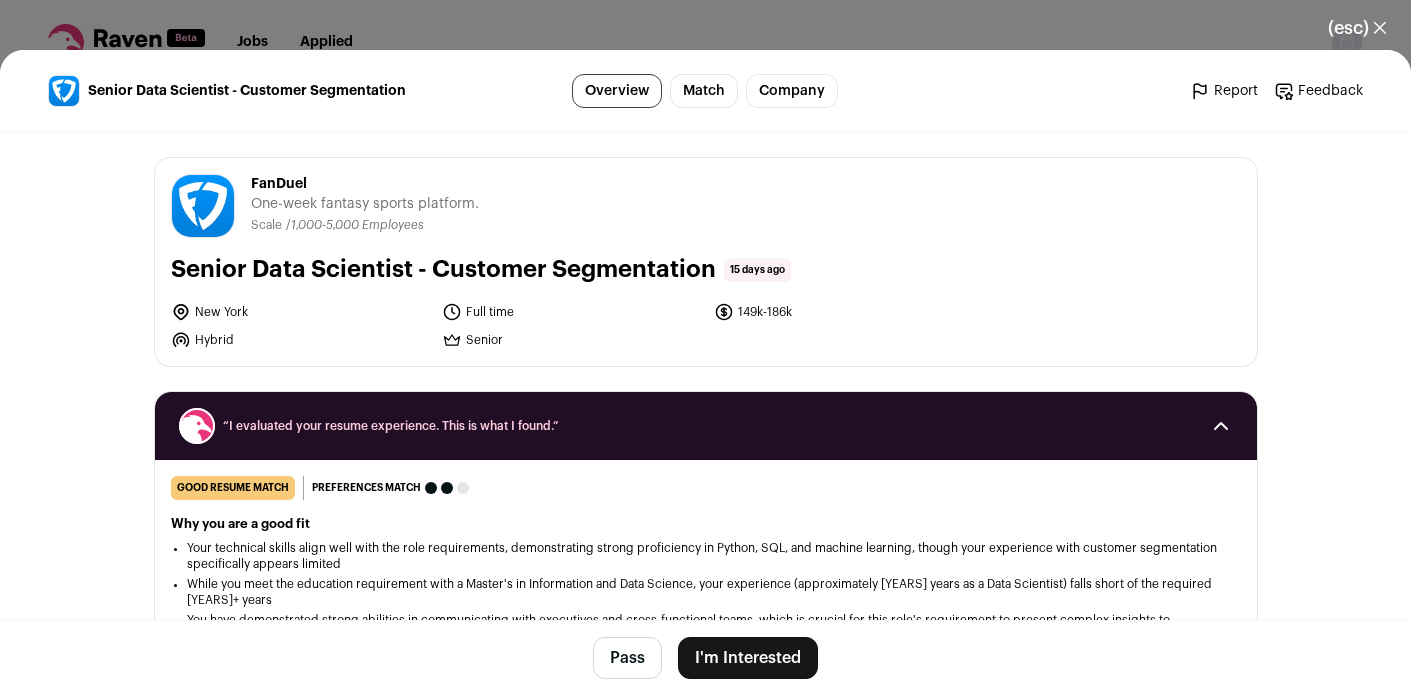 scroll, scrollTop: 0, scrollLeft: 0, axis: both 